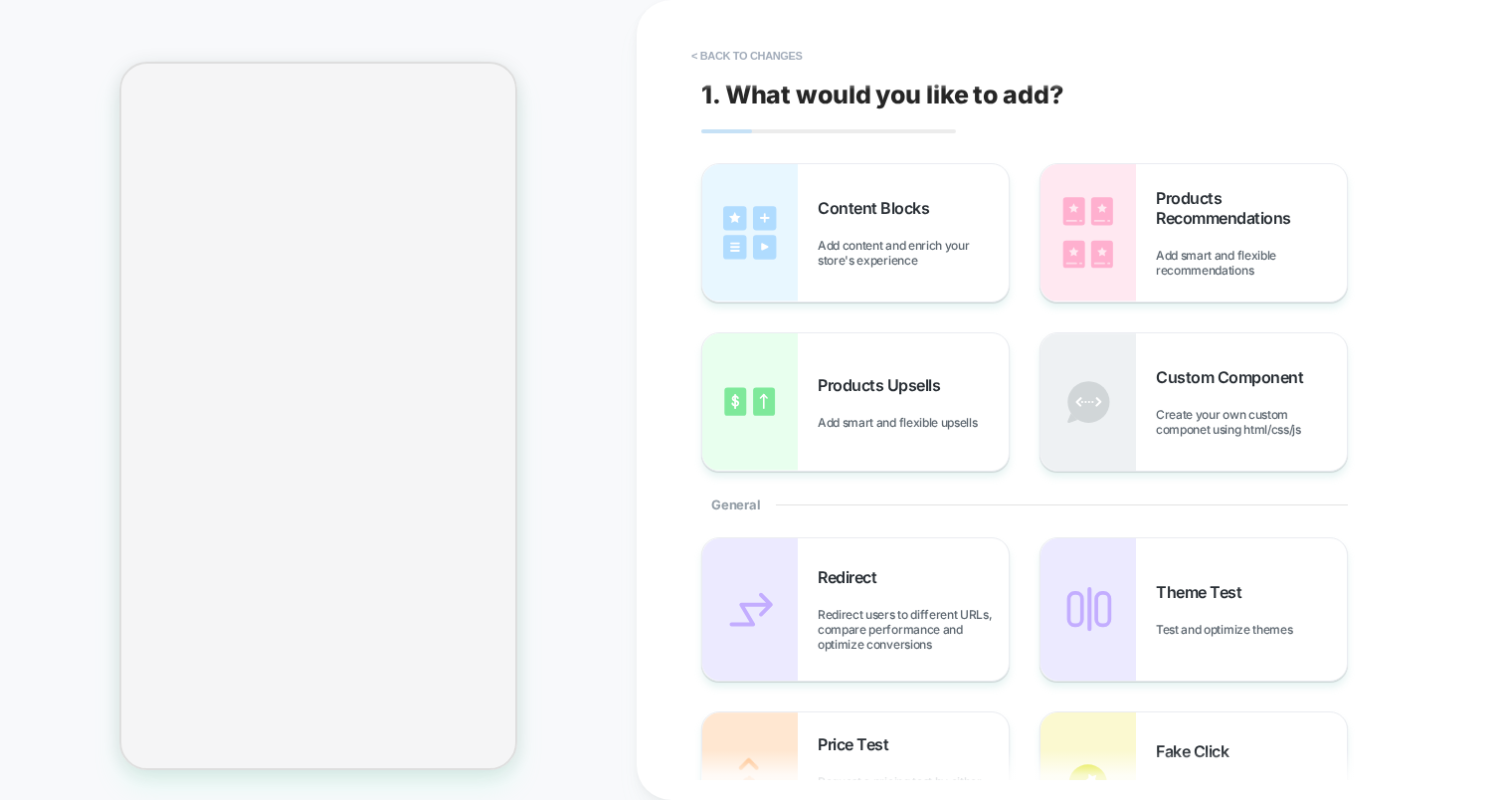 scroll, scrollTop: 0, scrollLeft: 0, axis: both 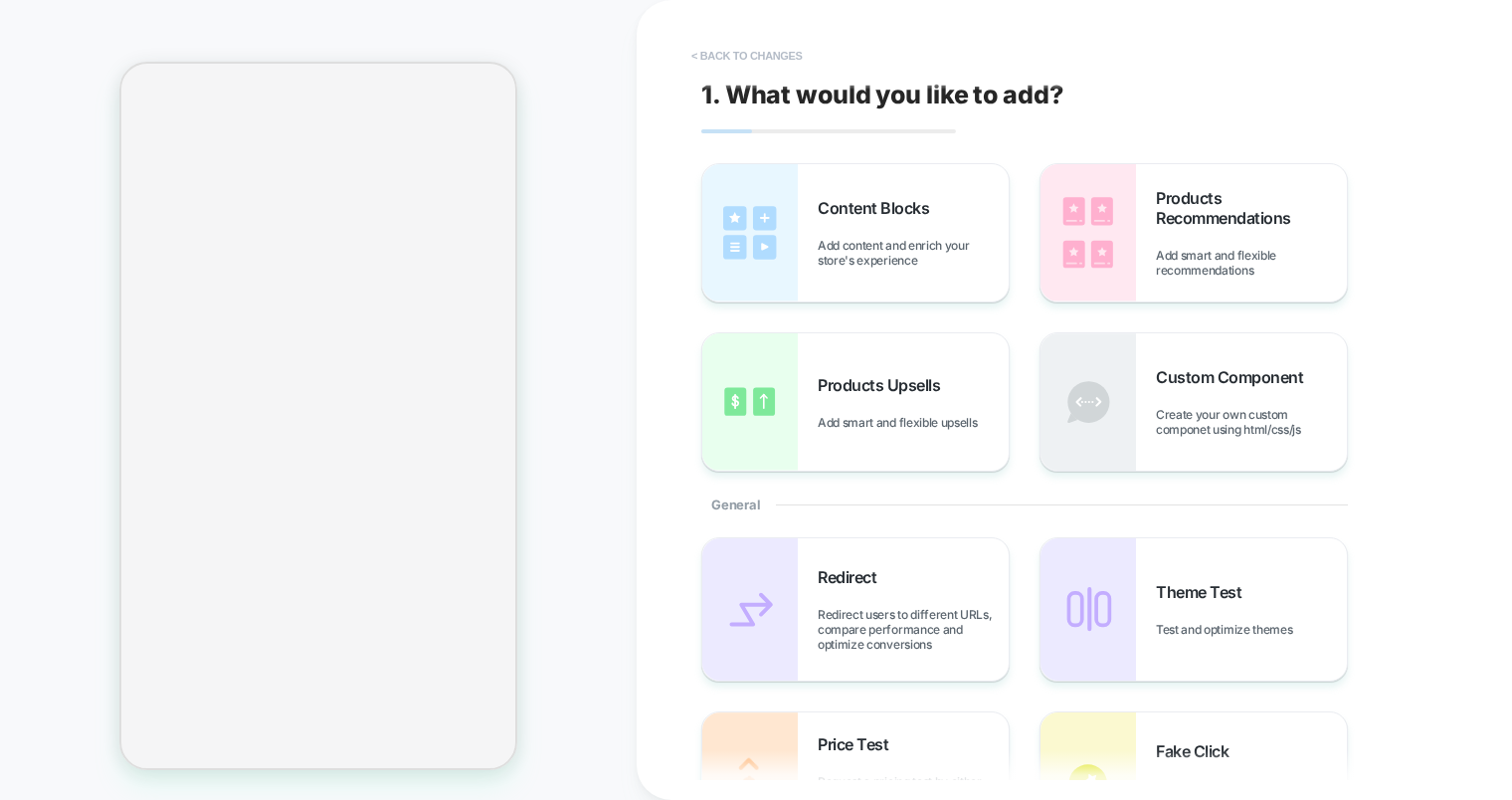 click on "< Back to changes" at bounding box center [747, 56] 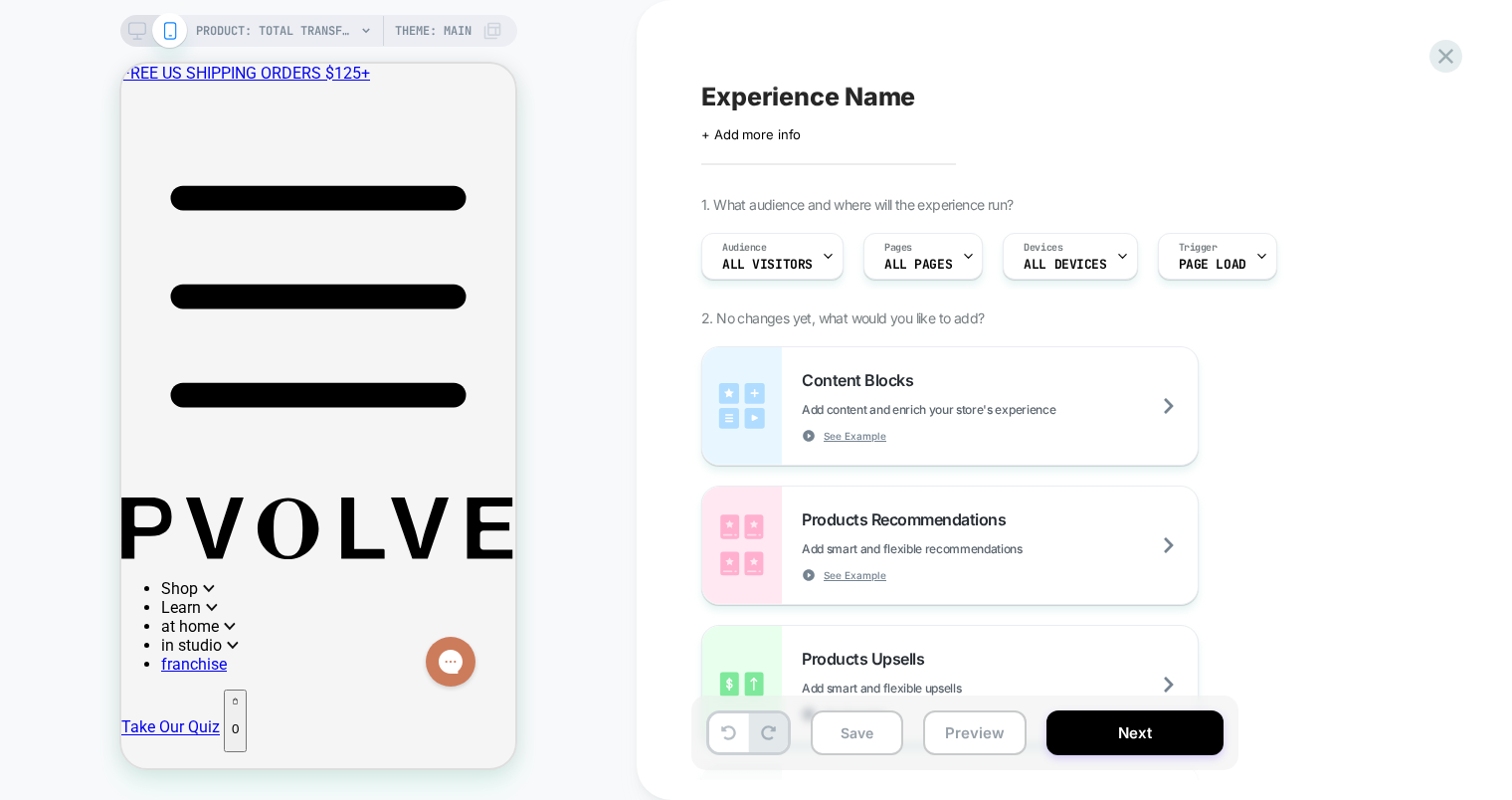 scroll, scrollTop: 0, scrollLeft: 0, axis: both 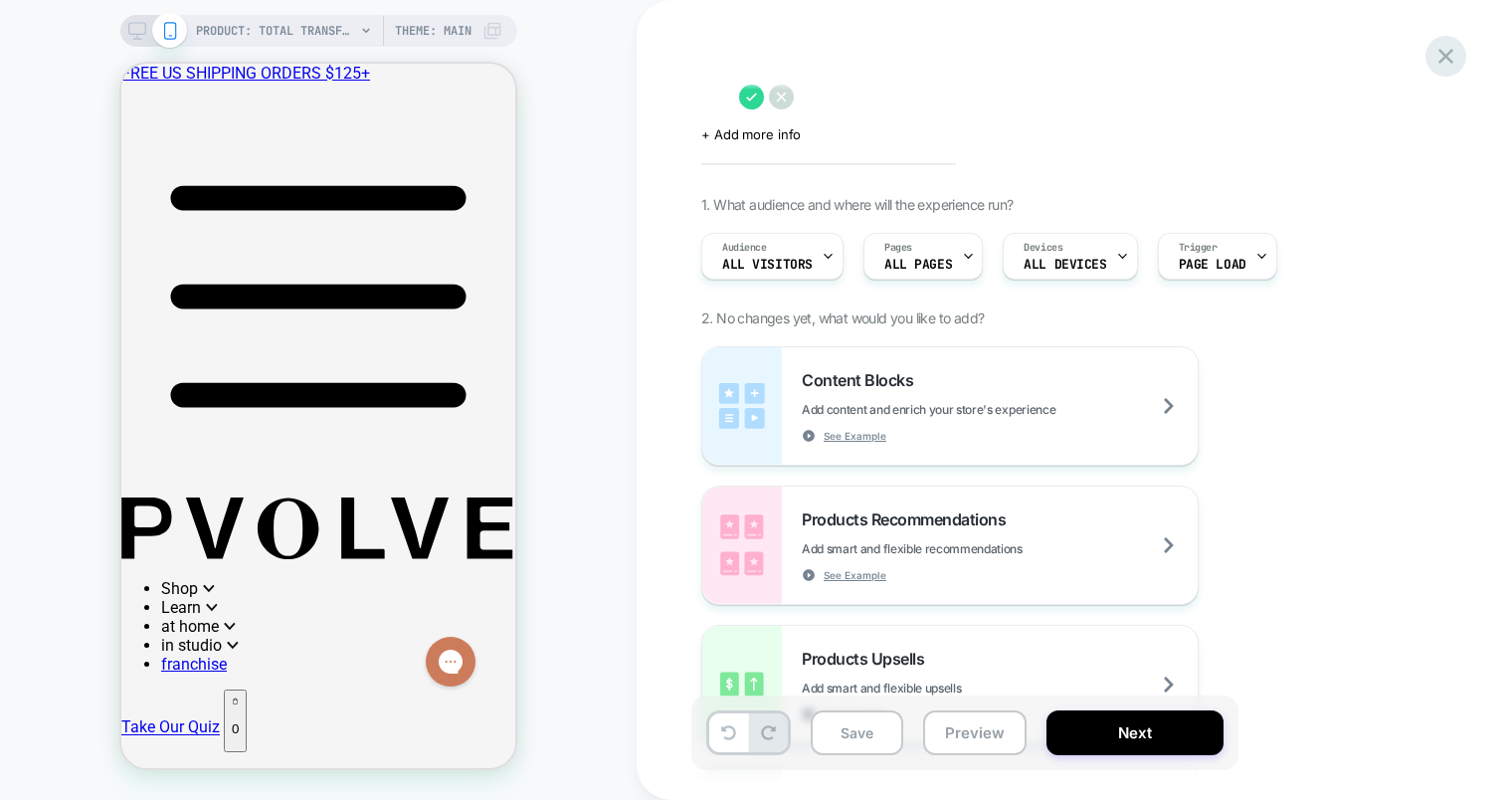 click on "Click to edit experience details + Add more info 1. What audience and where will the experience run? Audience All Visitors Pages ALL PAGES Devices ALL DEVICES Trigger Page Load 2. No changes yet, what would you like to add? Content Blocks Add content and enrich your store's experience See Example Products Recommendations Add smart and flexible recommendations See Example Products Upsells Add smart and flexible upsells See Example Custom Component Create your own custom componet using html/css/js General Redirect Redirect users to different URLs, compare performance and optimize conversions Theme Test Test and optimize themes Price Test Request a pricing test by either manually selecting products or creating a matching rule to increase or decrease prices Fake Click Add powerful scenarios  by recording and automating your interactions See Example Global CSS Add a global css file Global Javascript Add a global javascript file New Pages Add Another Post Purchase Page Save Preview Next" at bounding box center (1074, 400) 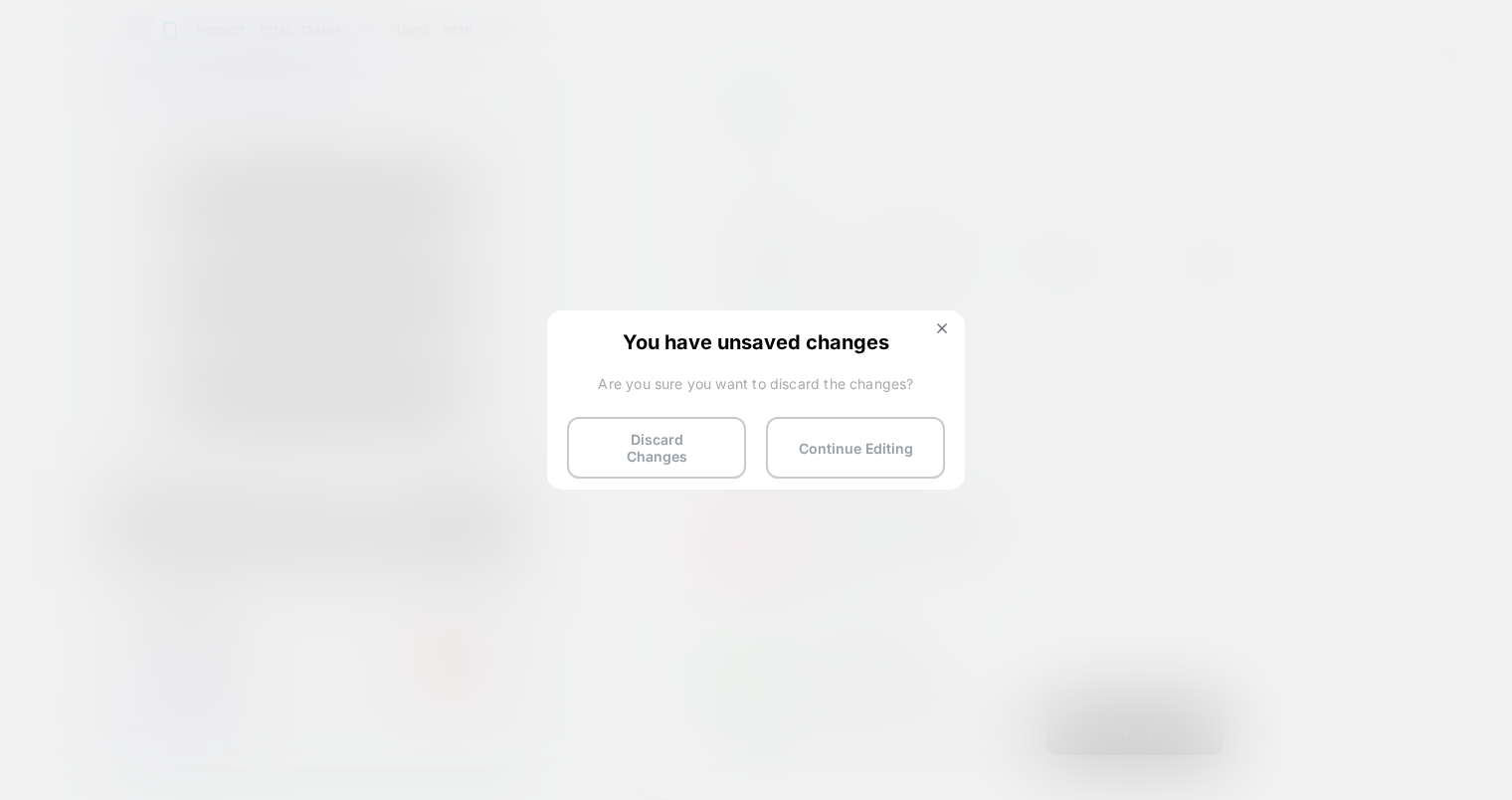 click on "You have unsaved changes Are you sure you want to discard the changes? Discard Changes Continue Editing" at bounding box center (756, 398) 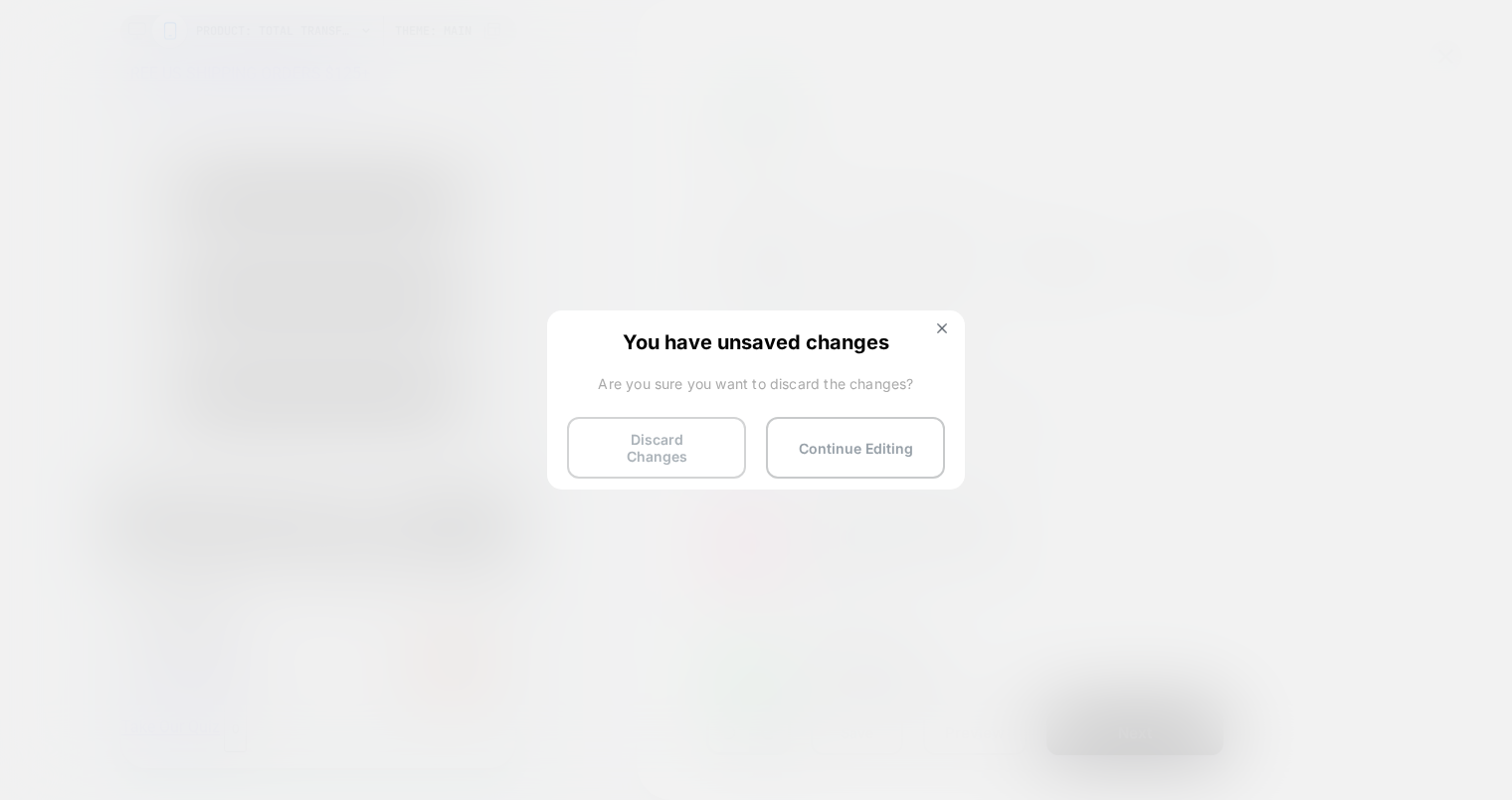 click on "Discard Changes" at bounding box center [657, 448] 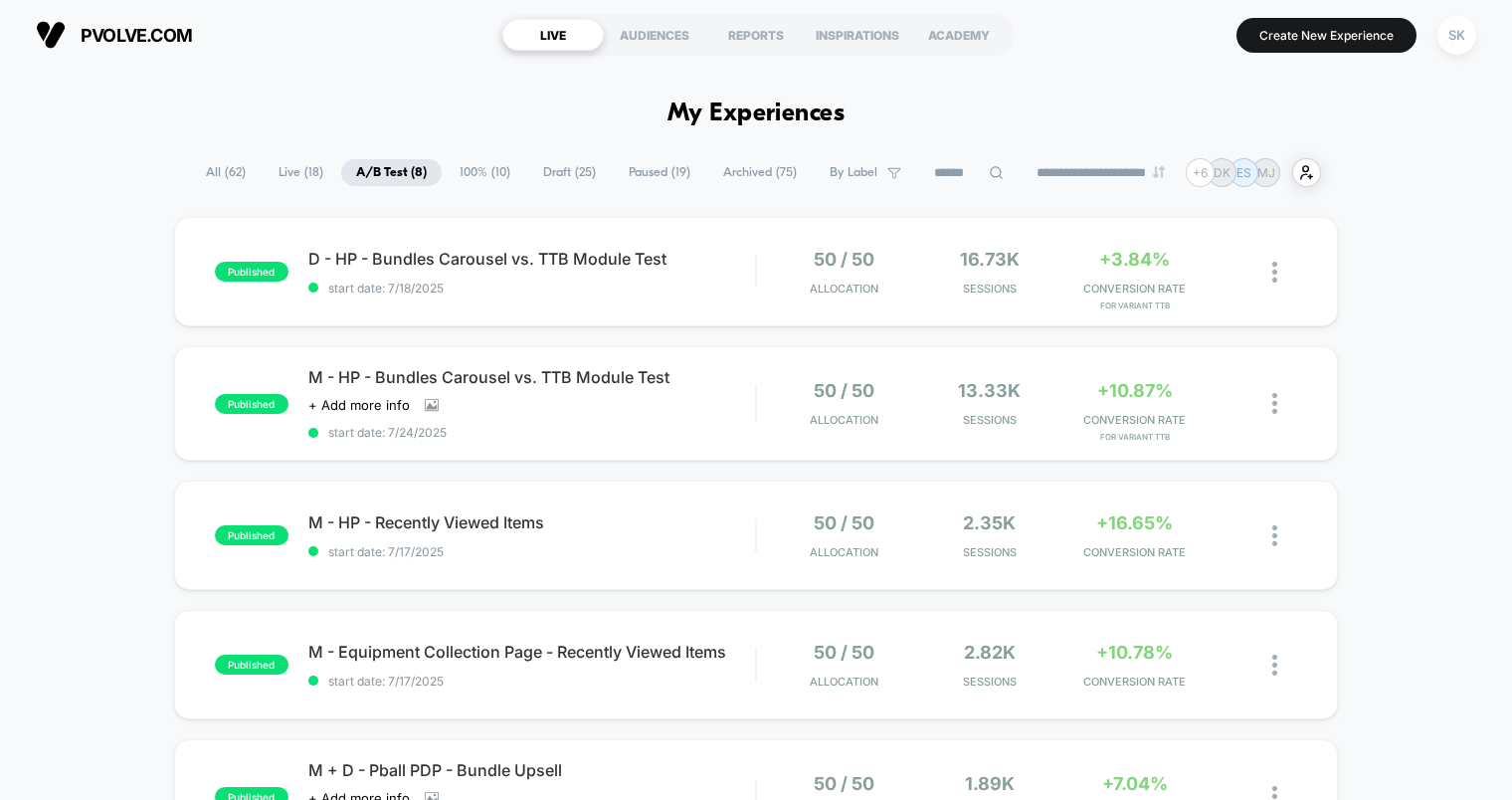 click on "Paused ( 19 )" at bounding box center [660, 172] 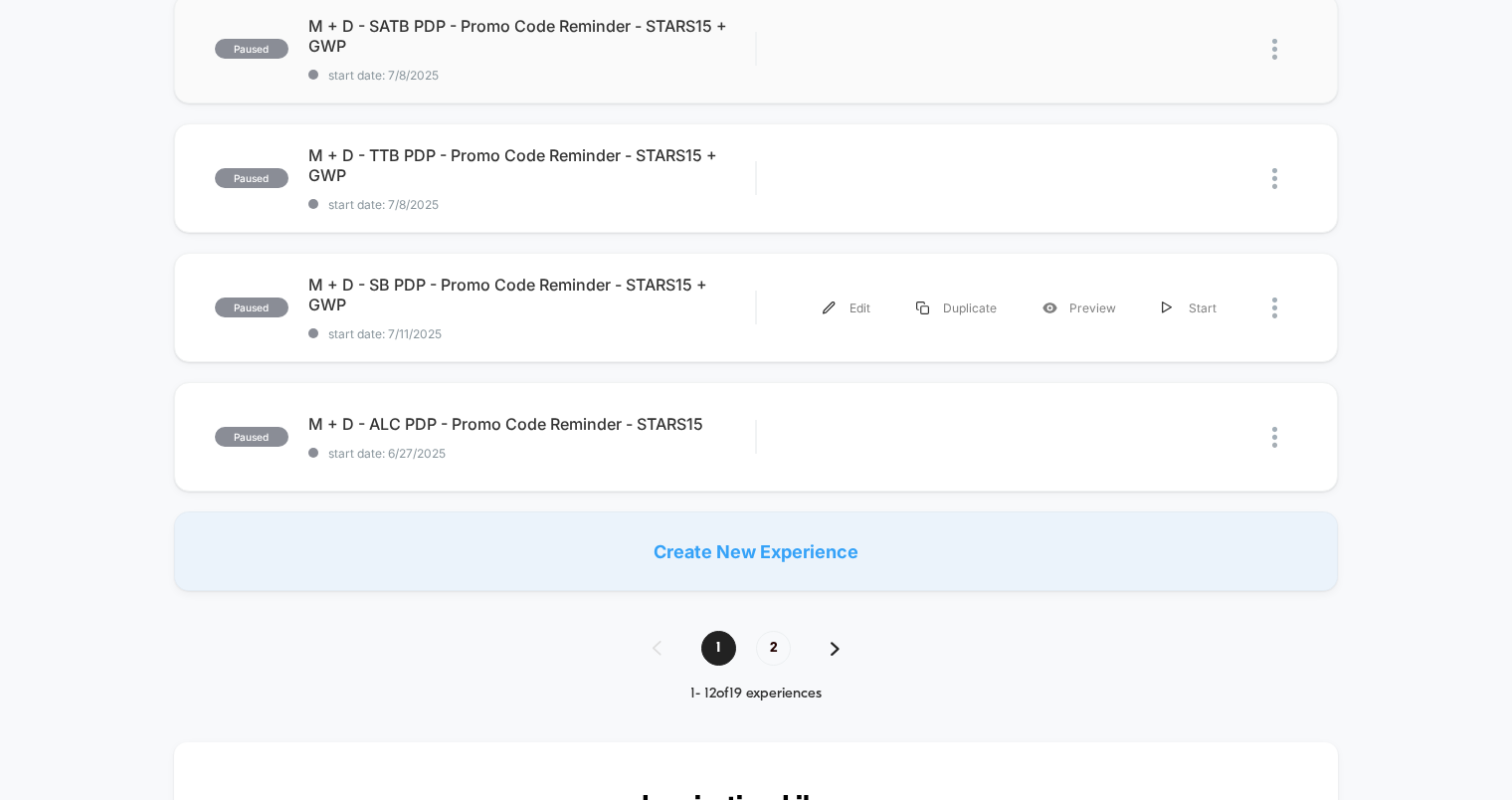scroll, scrollTop: 1257, scrollLeft: 0, axis: vertical 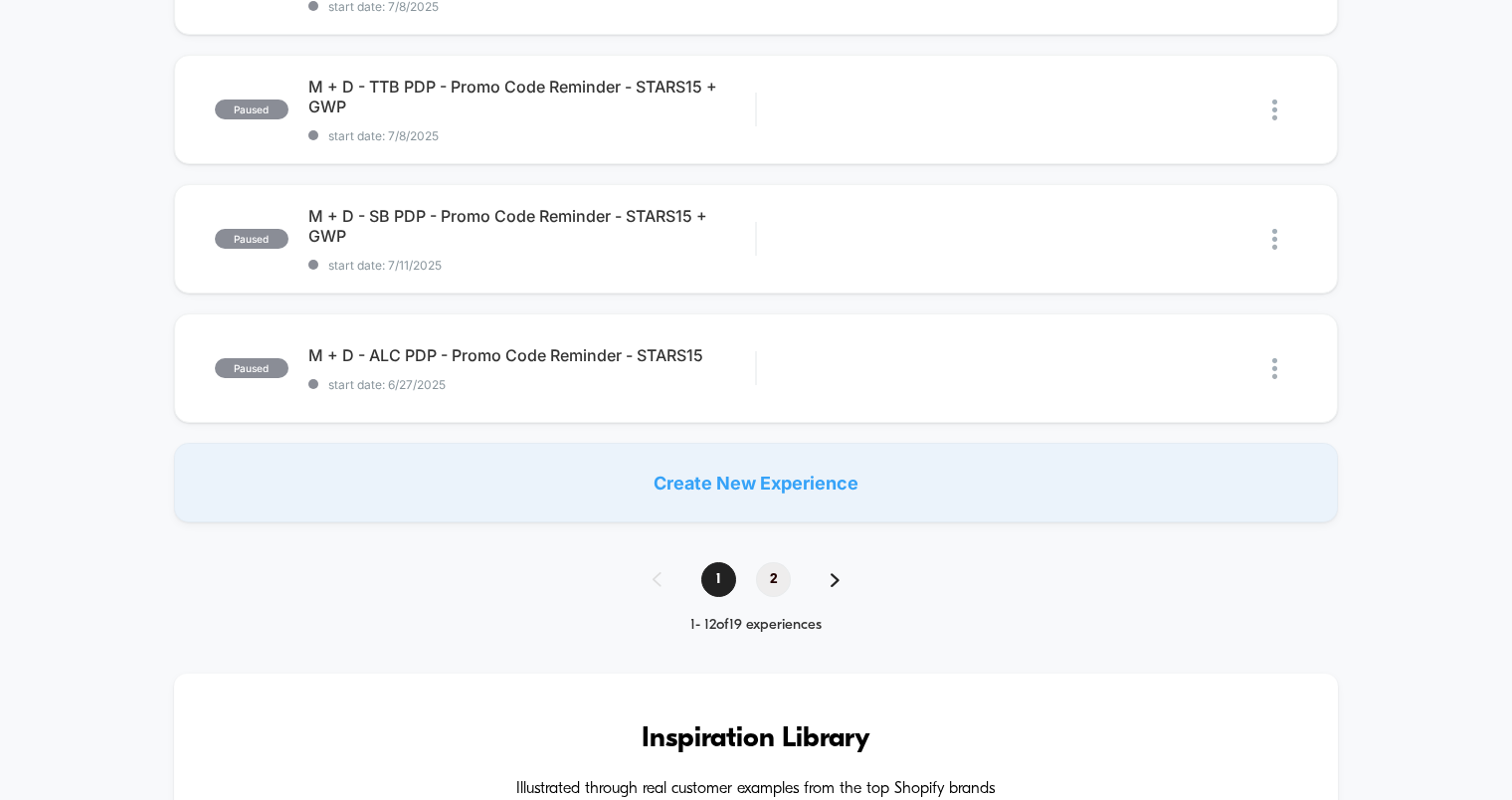 click on "2" at bounding box center [773, 579] 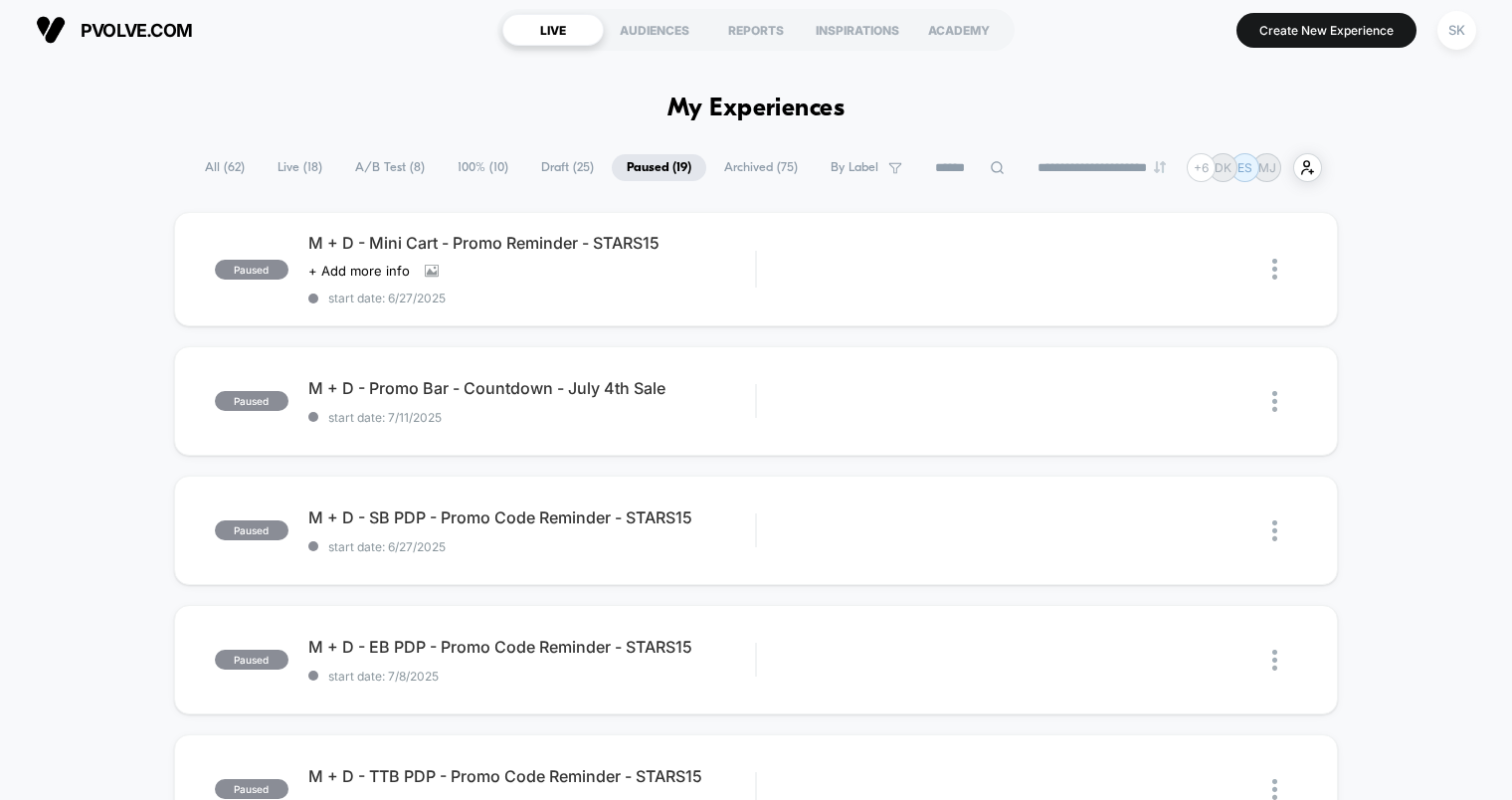 scroll, scrollTop: 685, scrollLeft: 0, axis: vertical 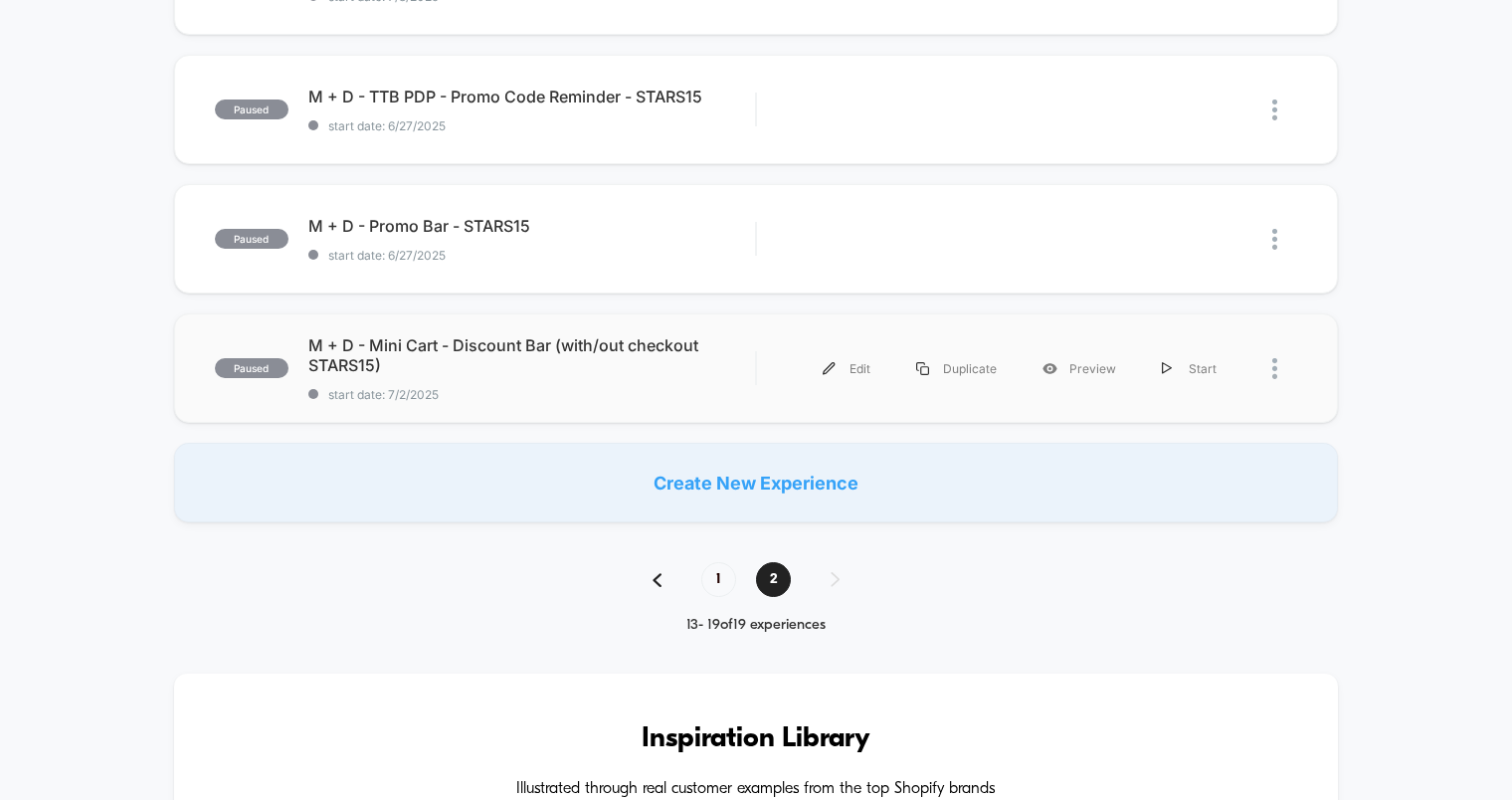 click at bounding box center (1268, 368) 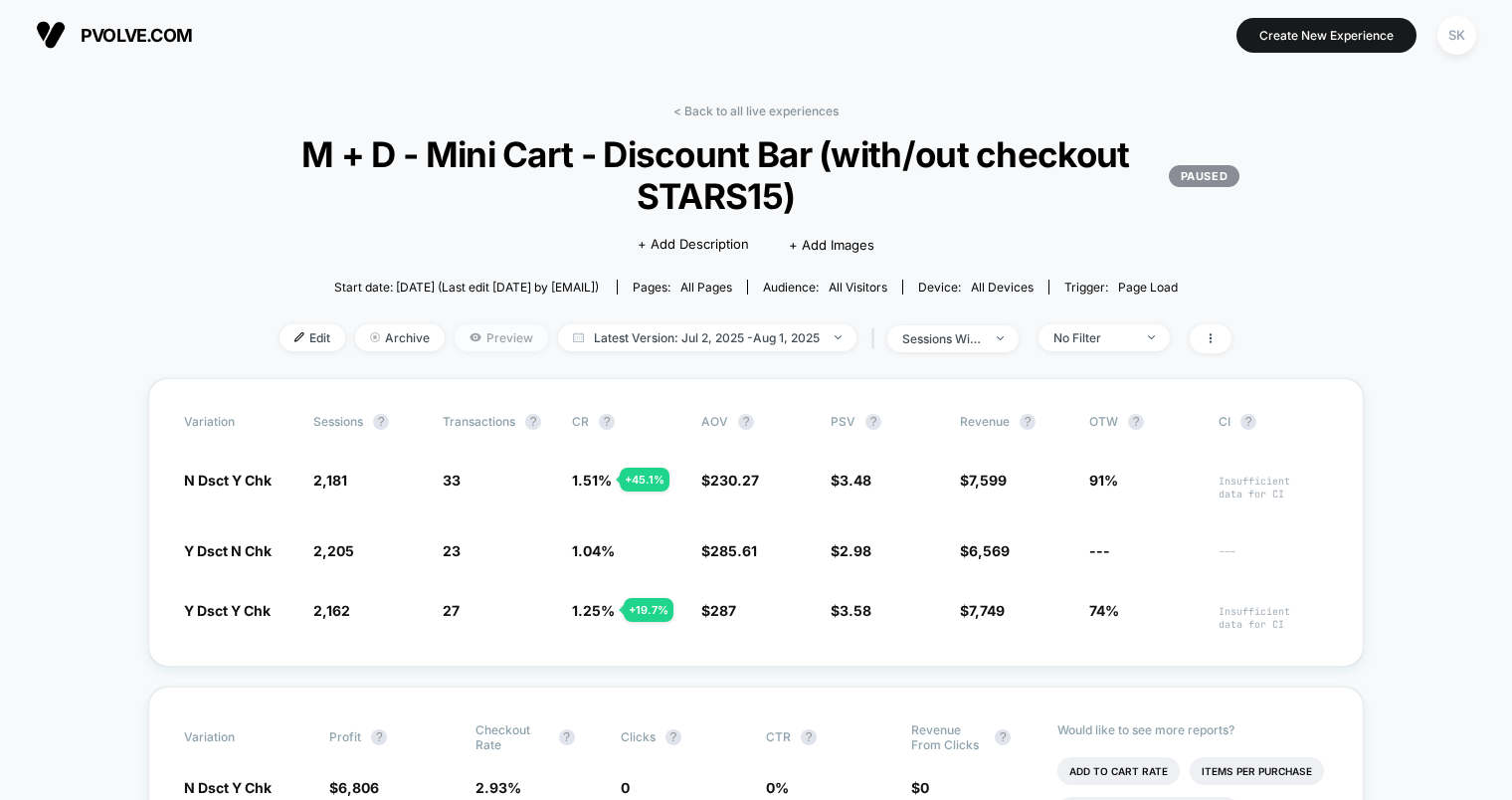 click on "Preview" at bounding box center [501, 337] 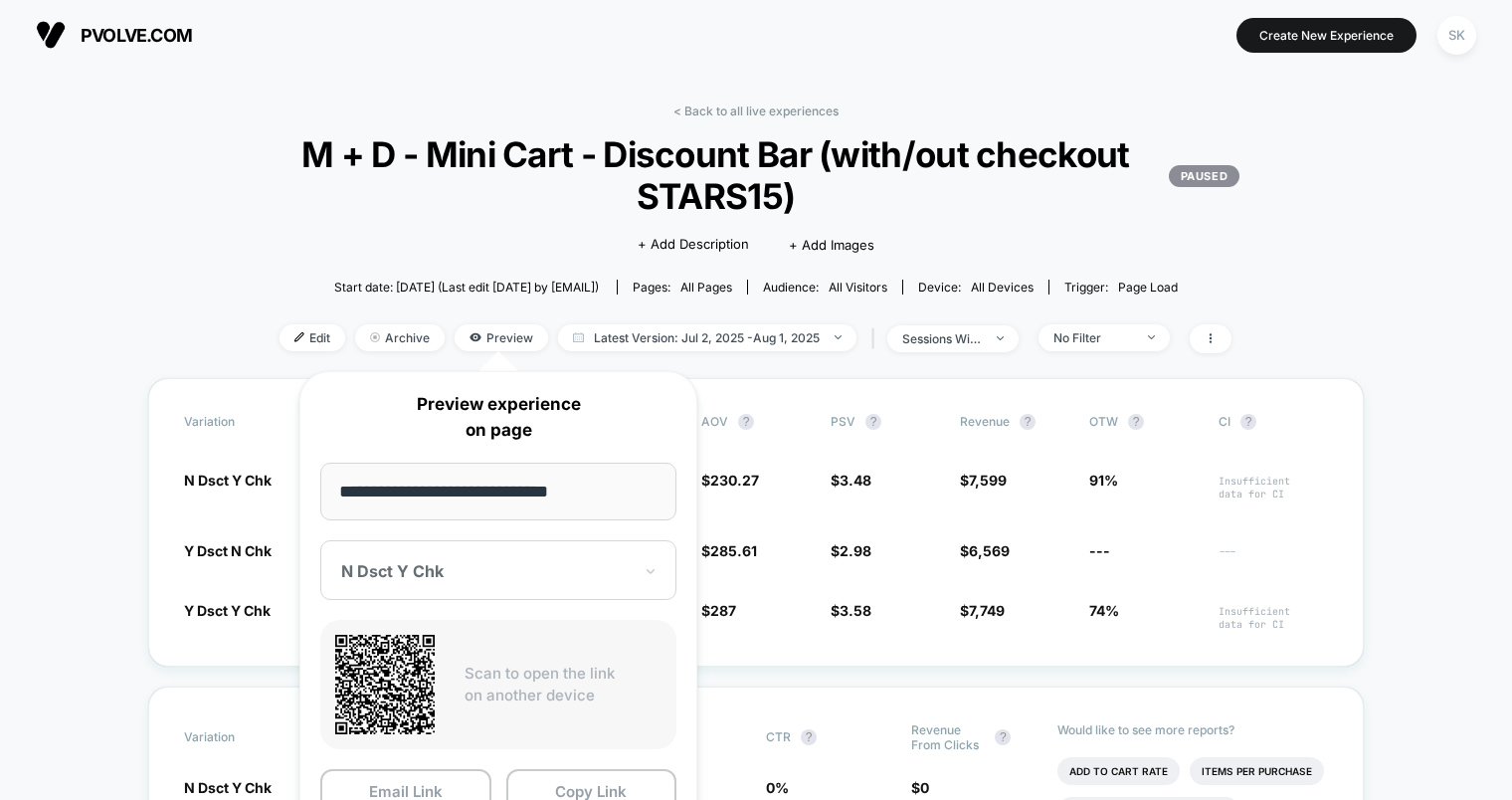 click on "M + D - Mini Cart - Discount Bar (with/out checkout STARS15) PAUSED" at bounding box center (756, 175) 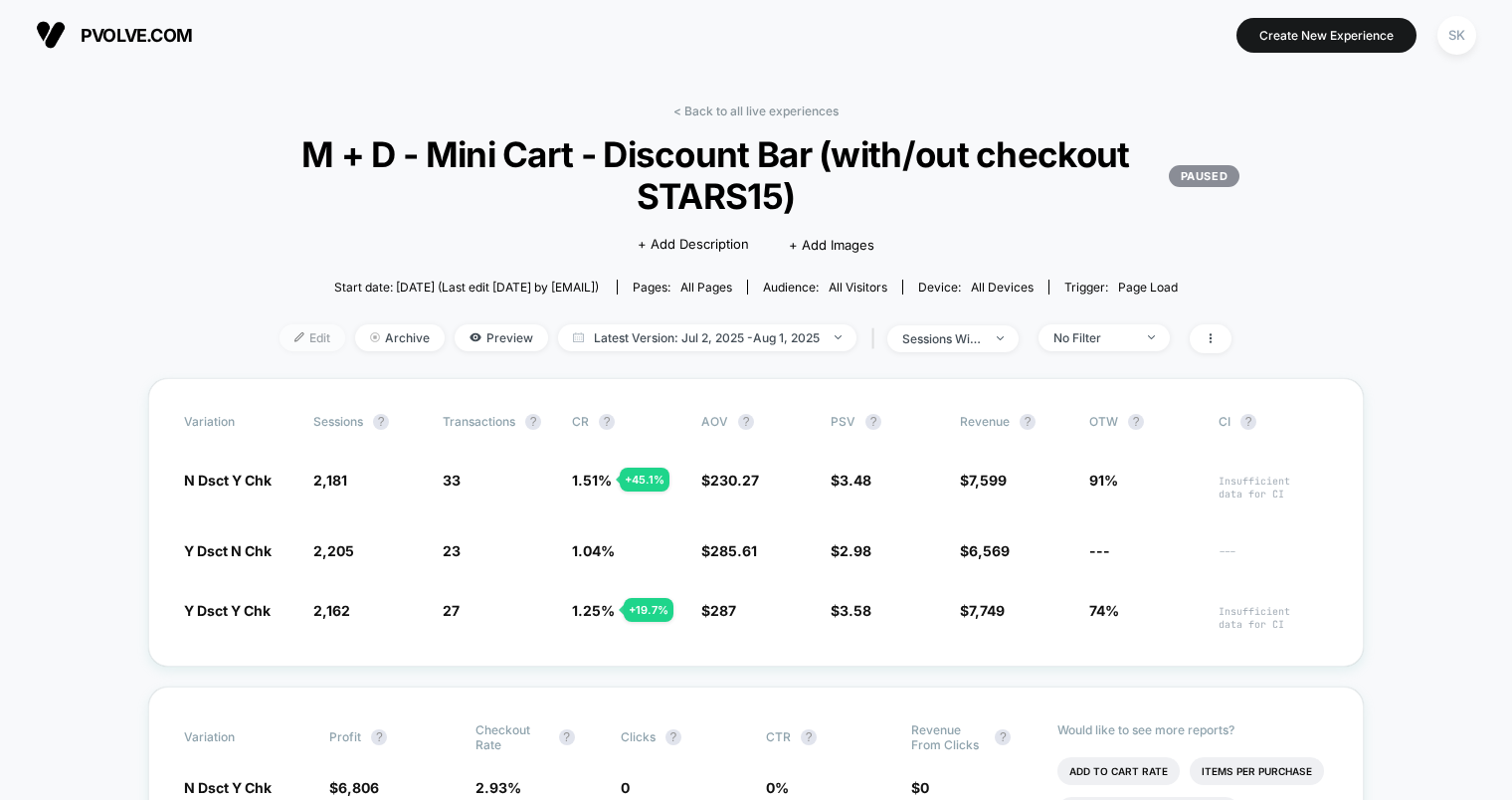 click on "Edit" at bounding box center [312, 337] 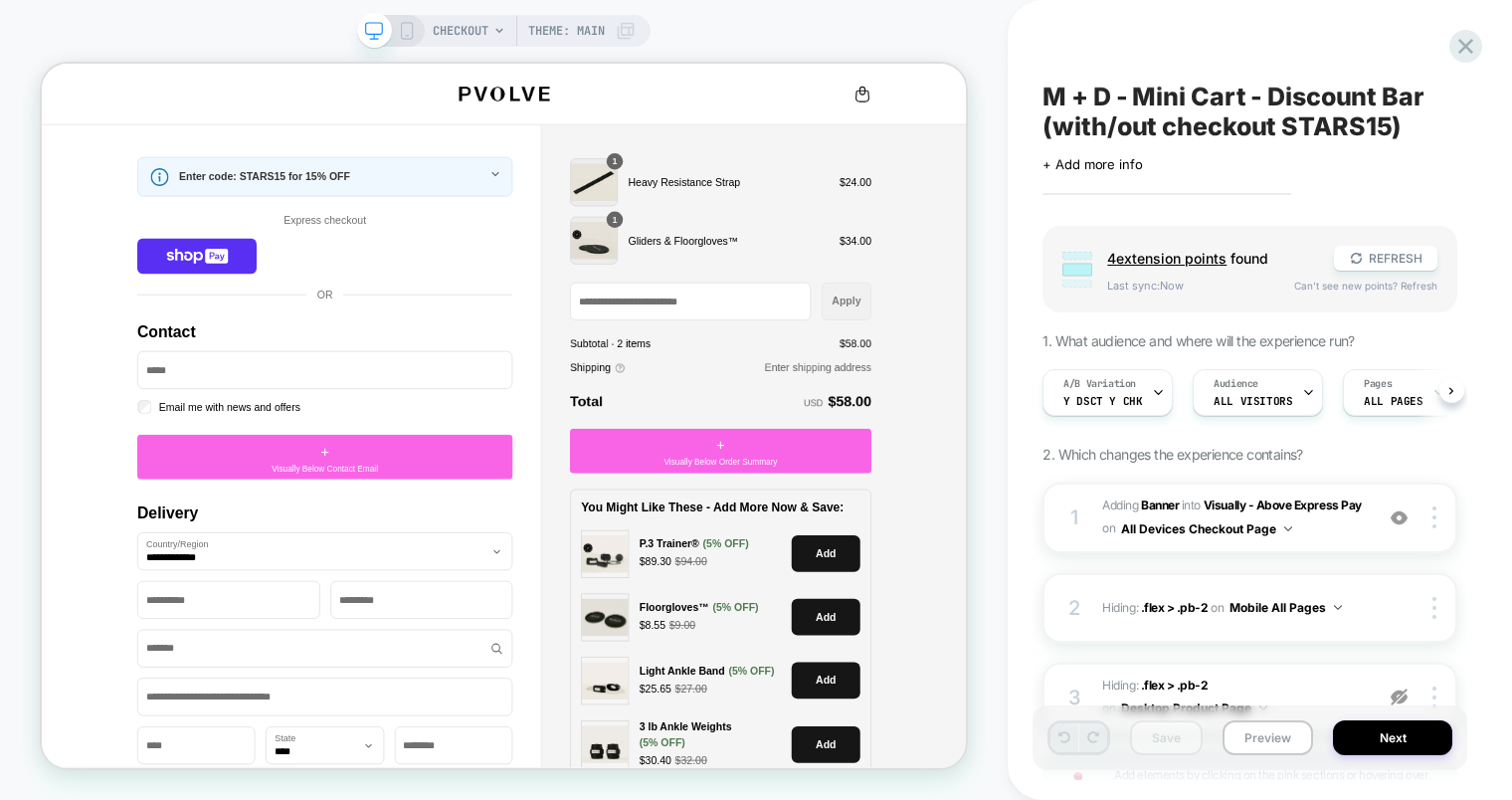 scroll, scrollTop: 0, scrollLeft: 0, axis: both 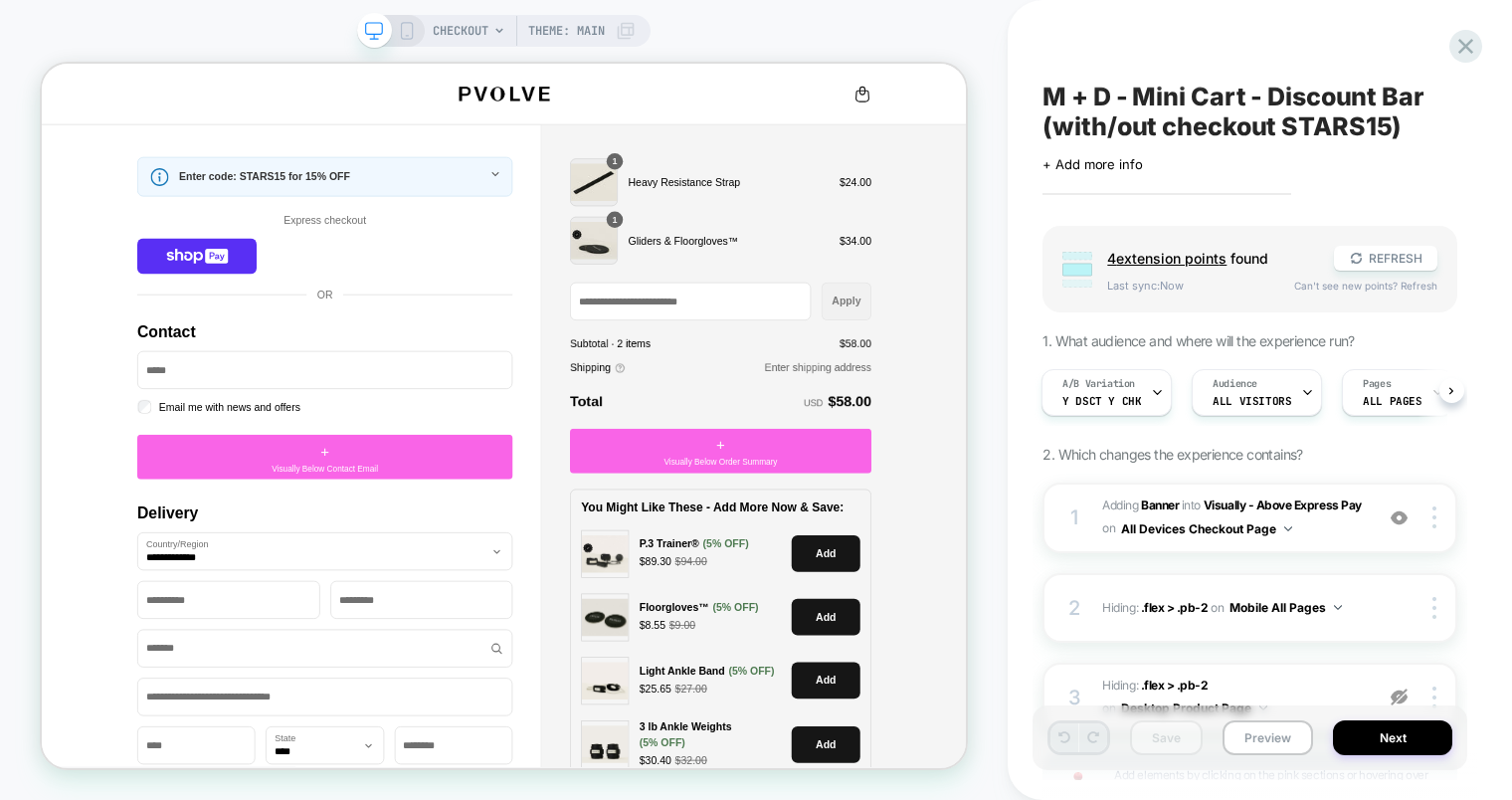 click on "CHECKOUT" at bounding box center (461, 31) 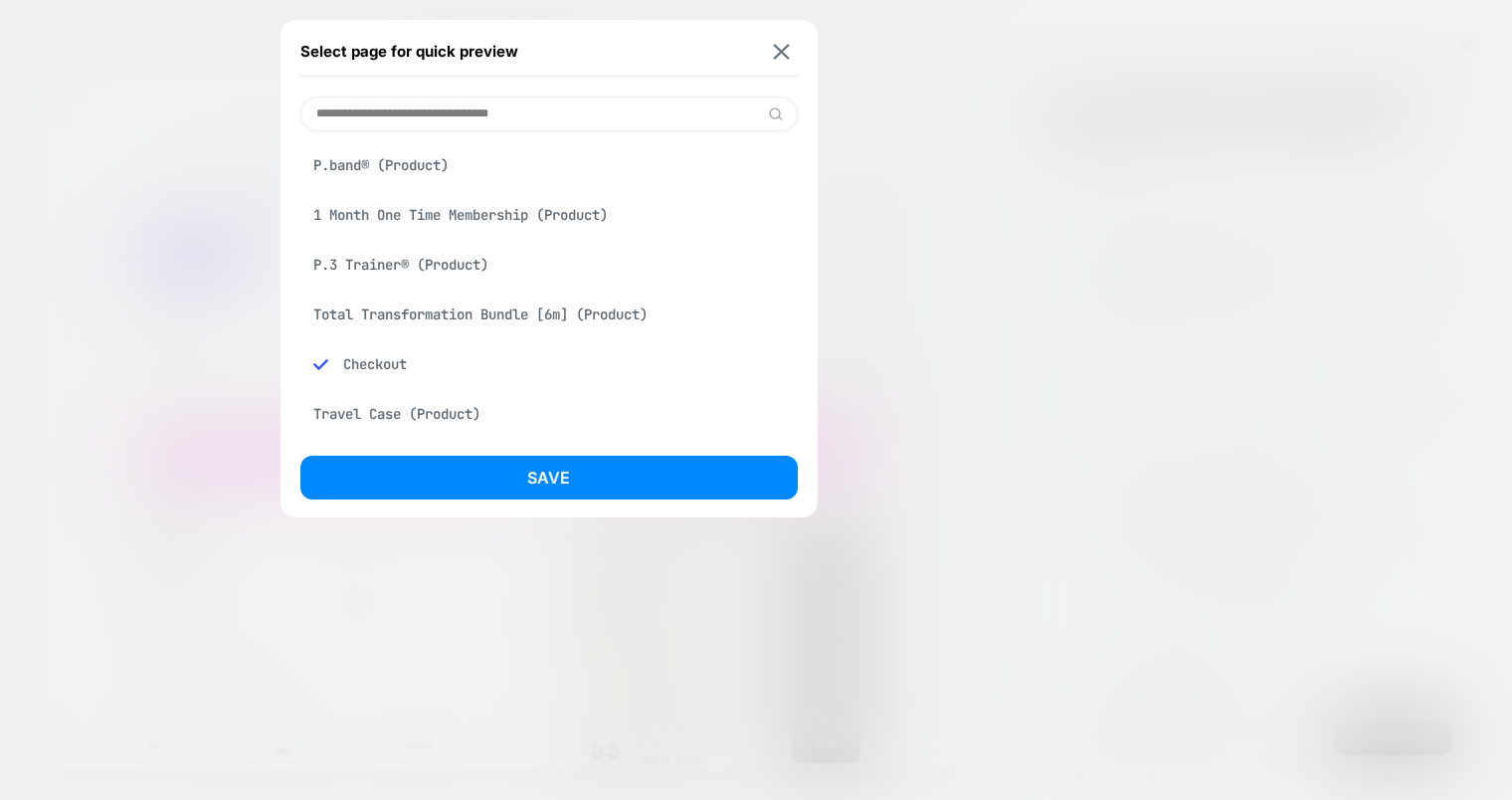 click on "P.band® (Product)" at bounding box center [549, 165] 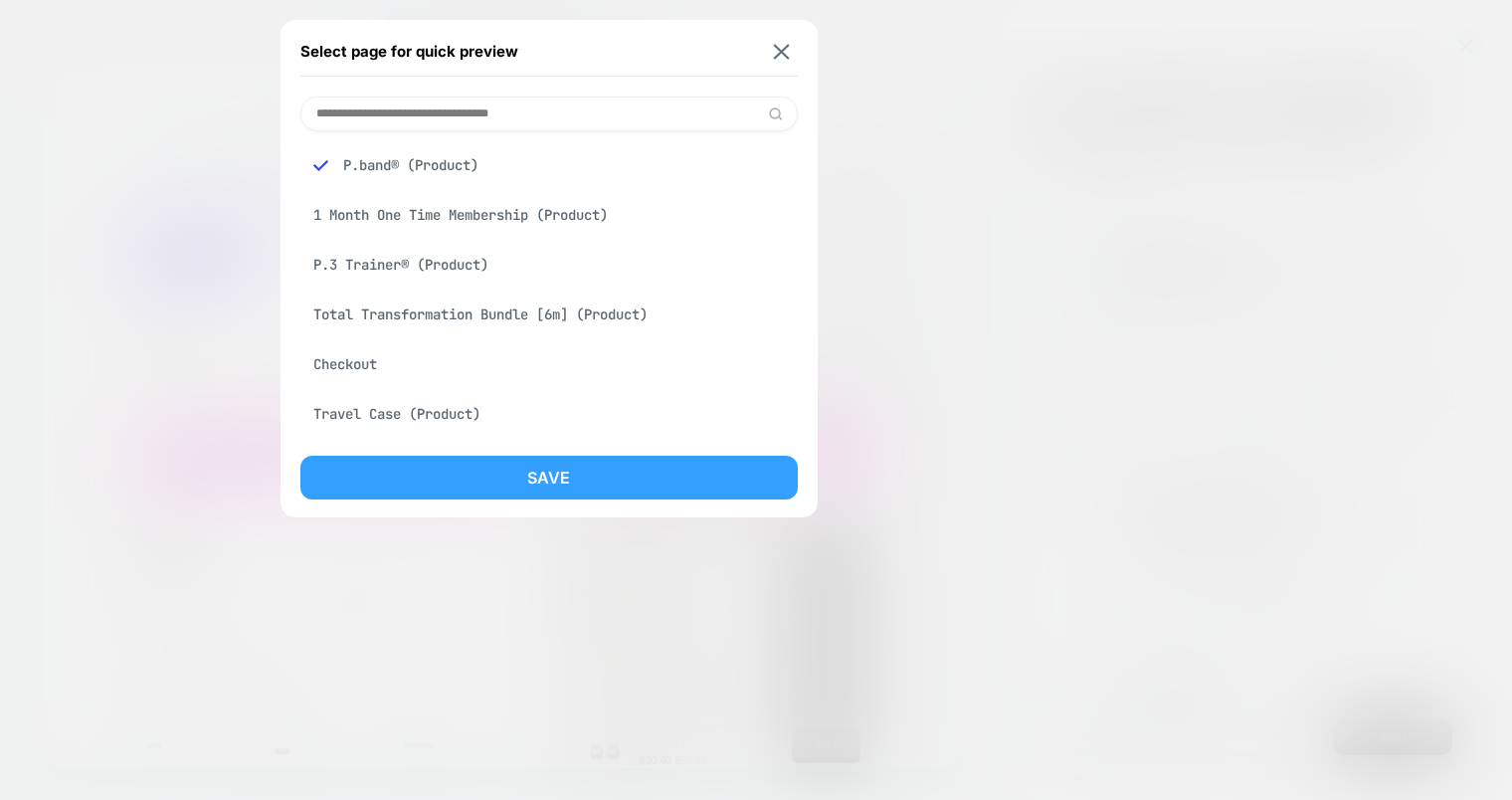 click on "Save" at bounding box center [549, 478] 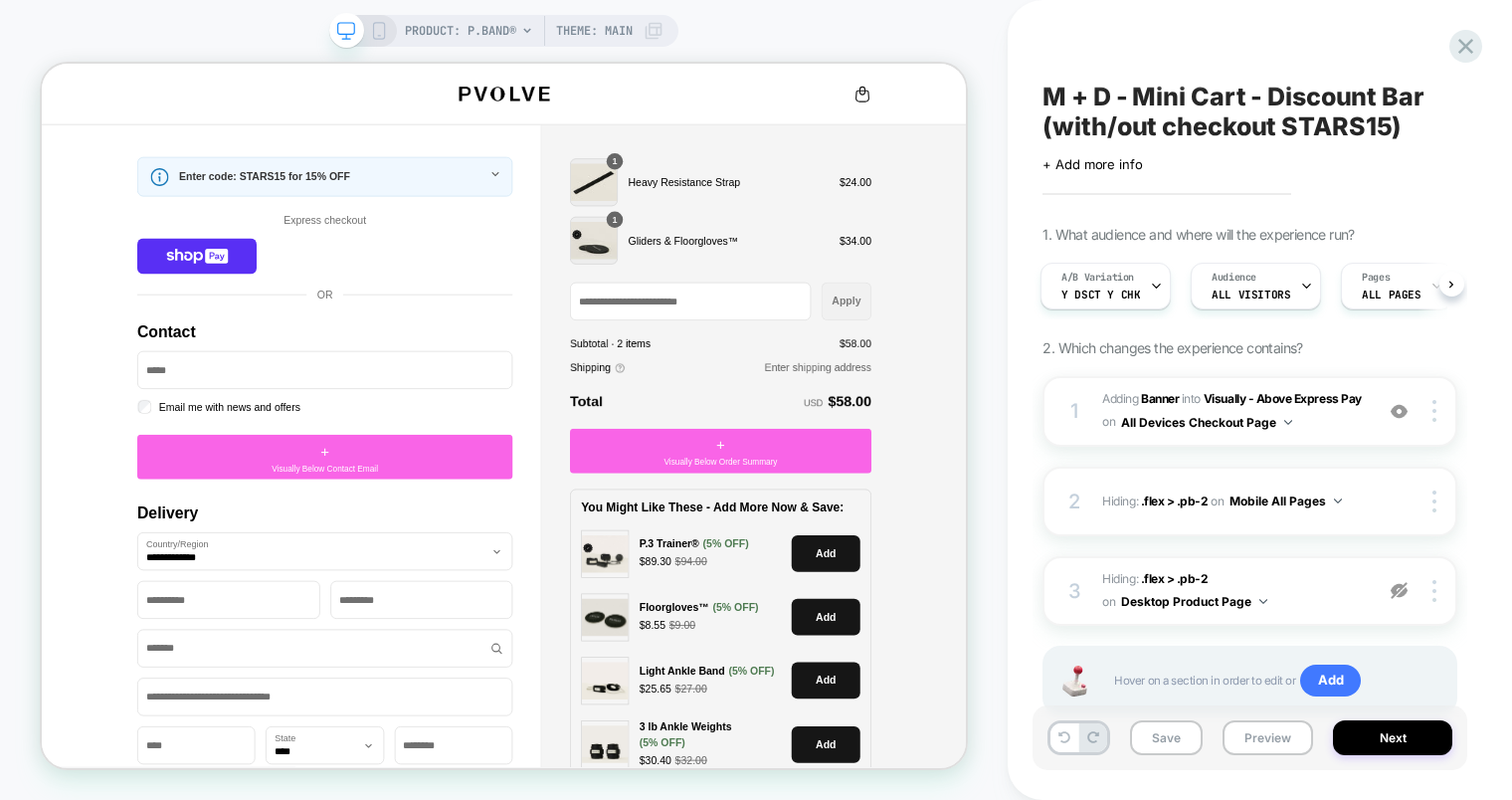 scroll, scrollTop: 0, scrollLeft: 3, axis: horizontal 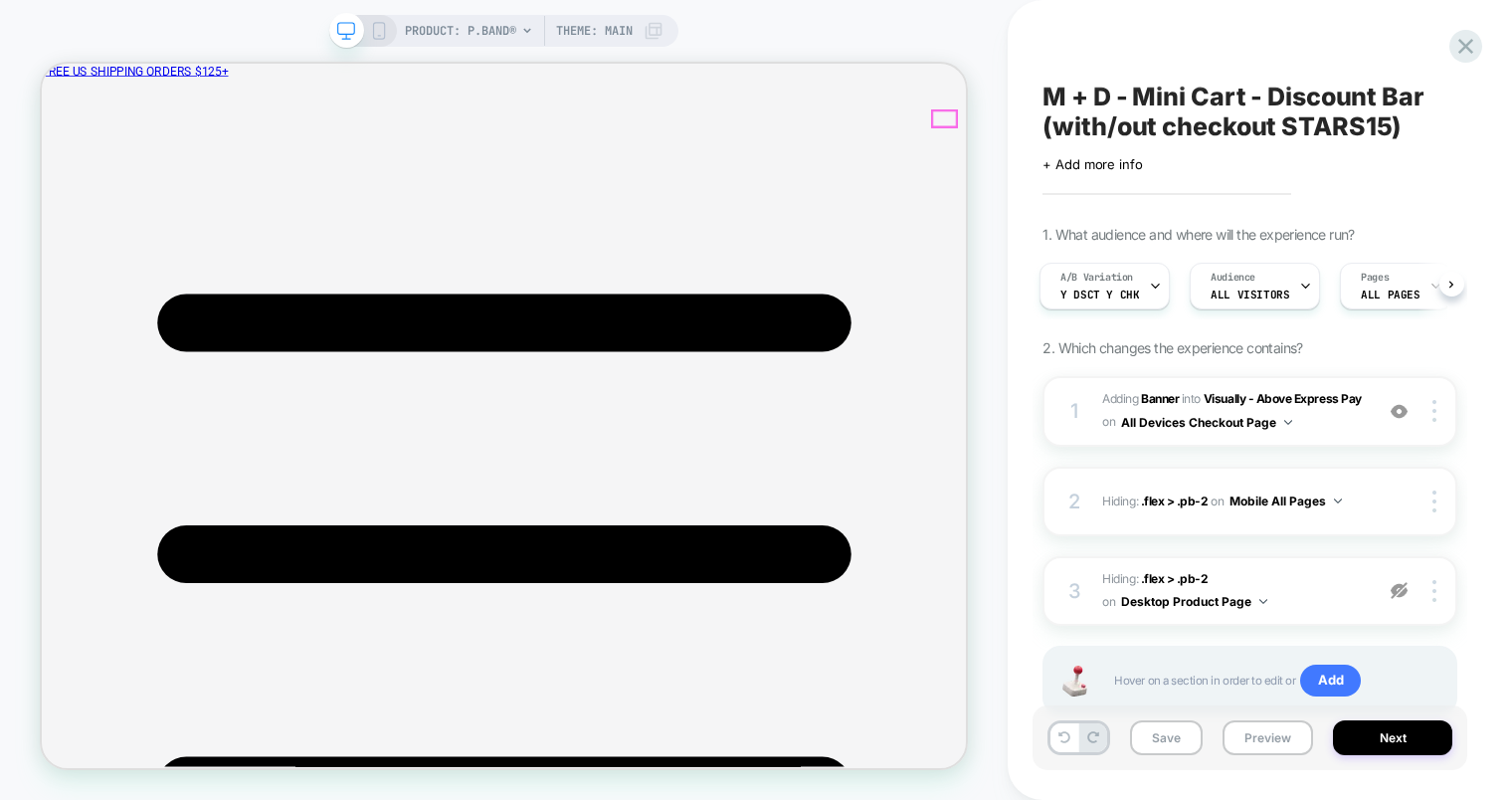 click on "0" at bounding box center (155, 1701) 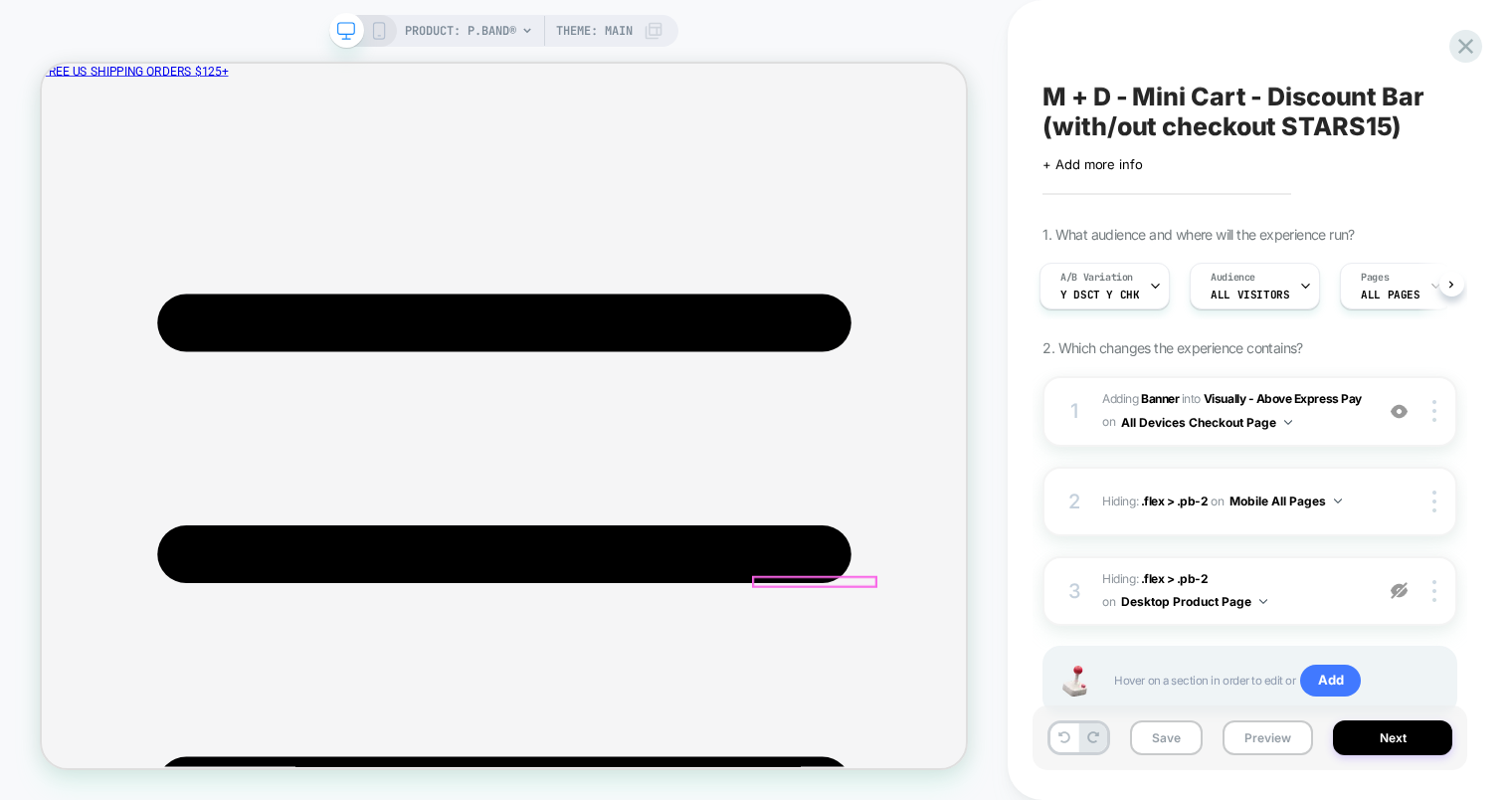 scroll, scrollTop: 0, scrollLeft: 0, axis: both 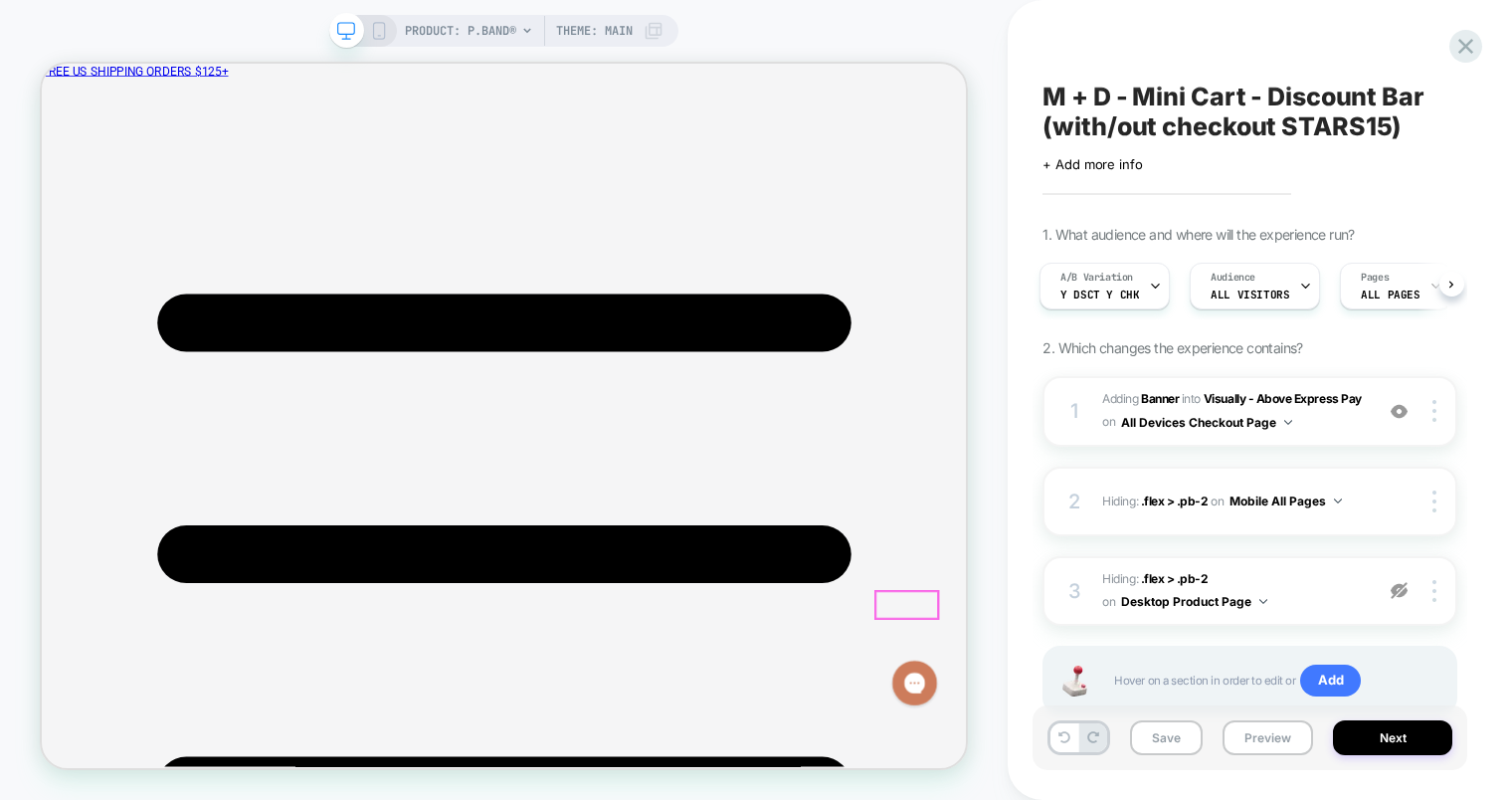 click on "Shop now" at bounding box center [77, 54236] 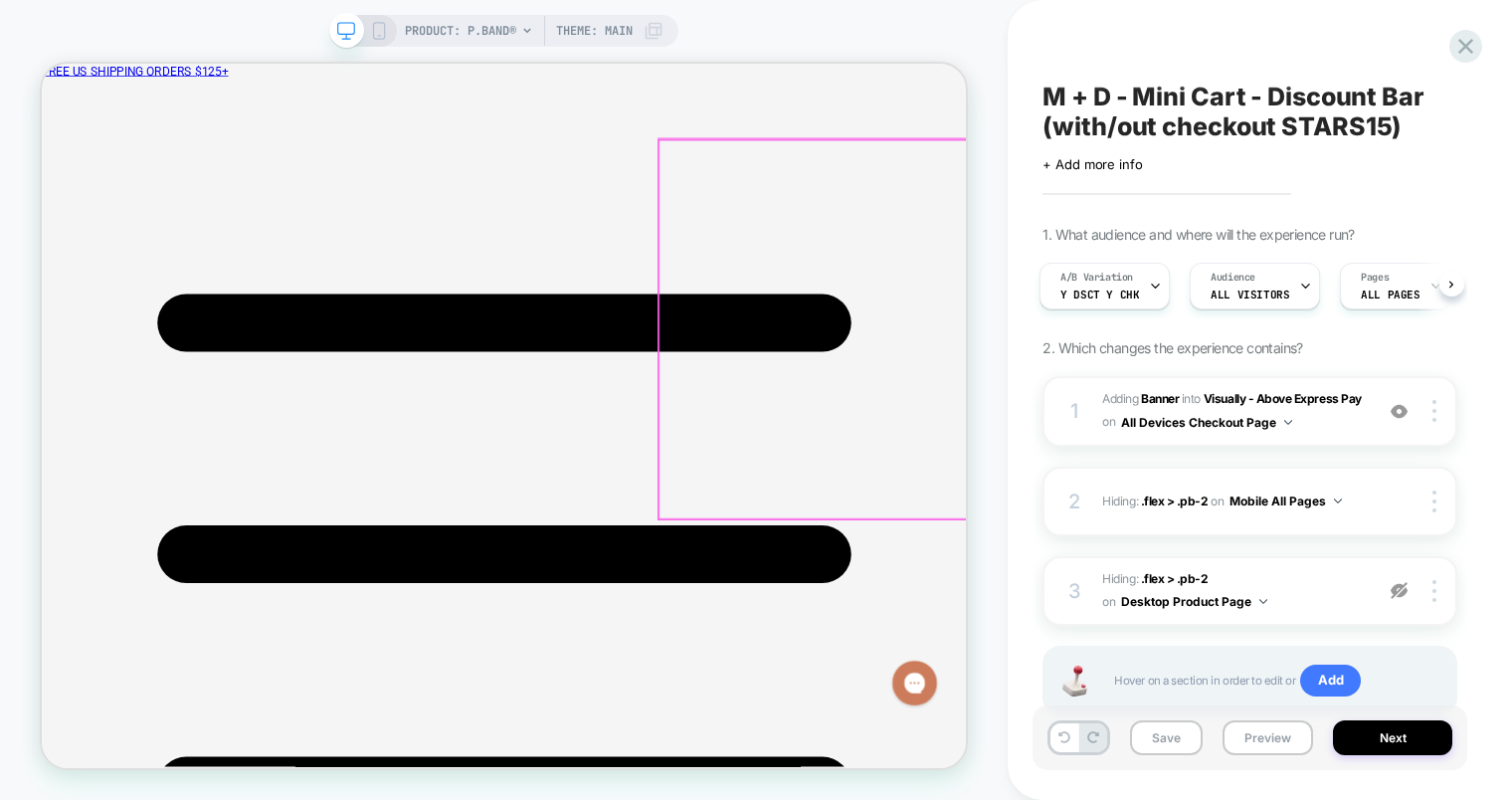scroll, scrollTop: 0, scrollLeft: 0, axis: both 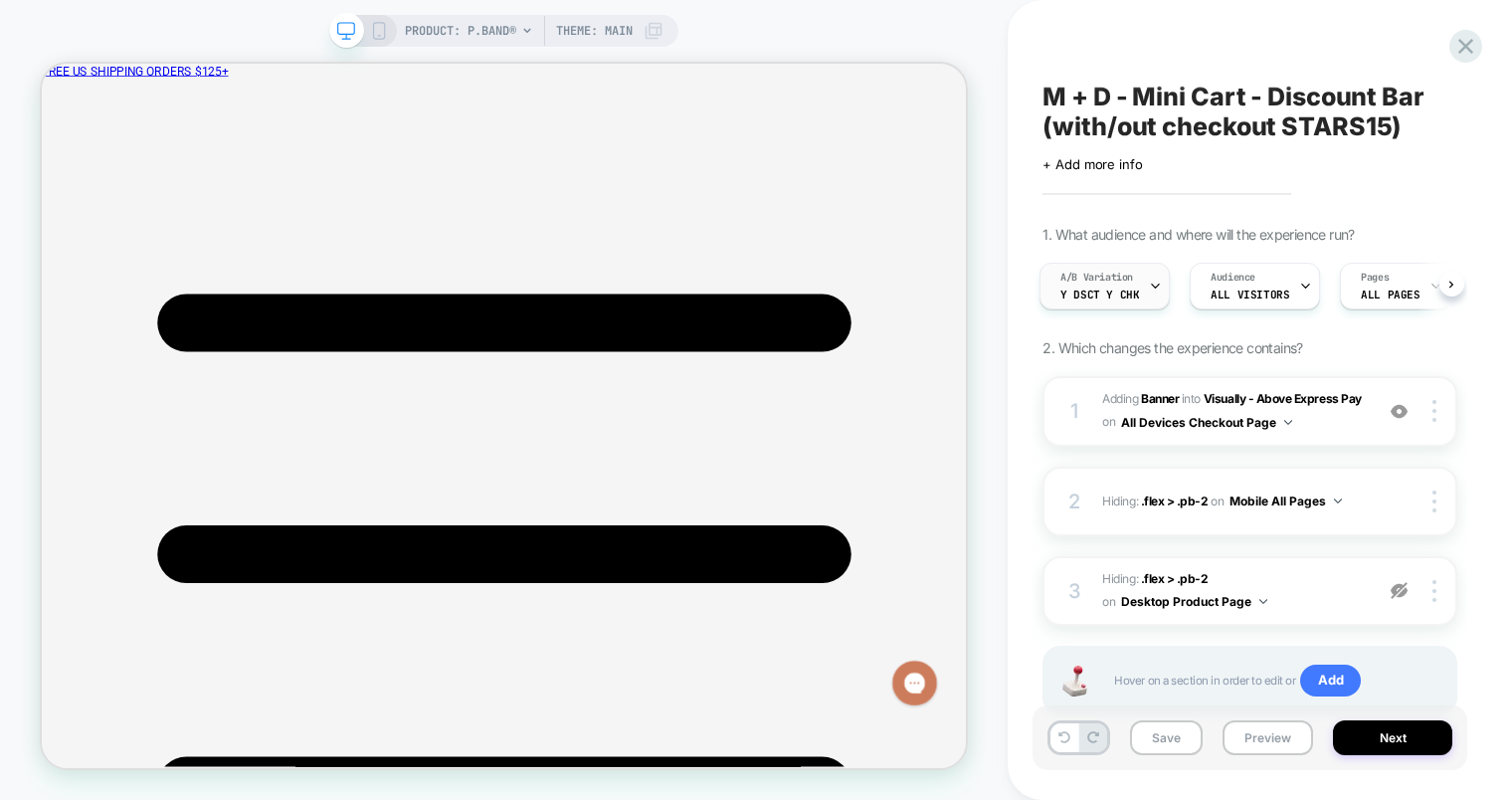 click 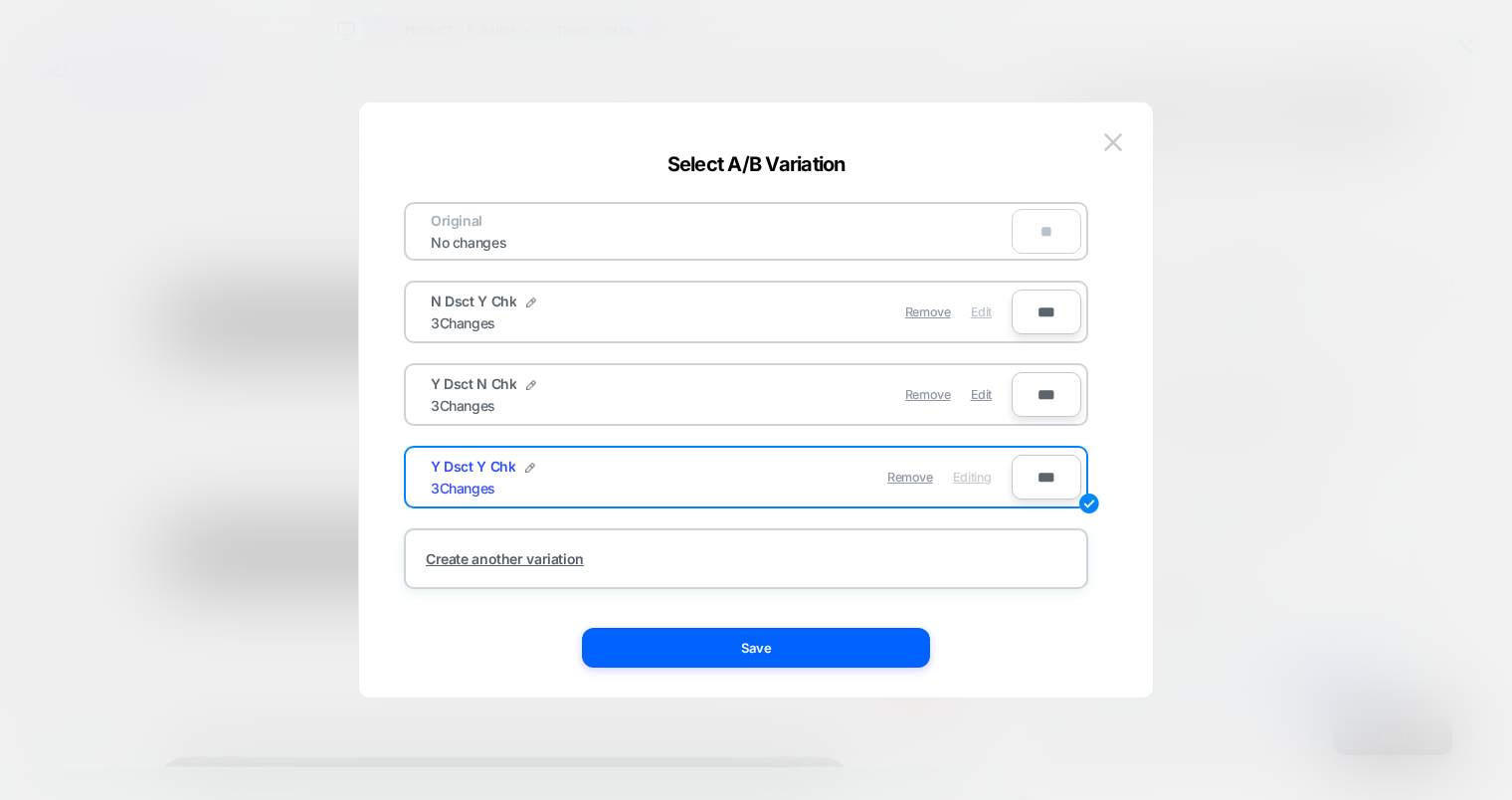 click on "Edit" at bounding box center [981, 311] 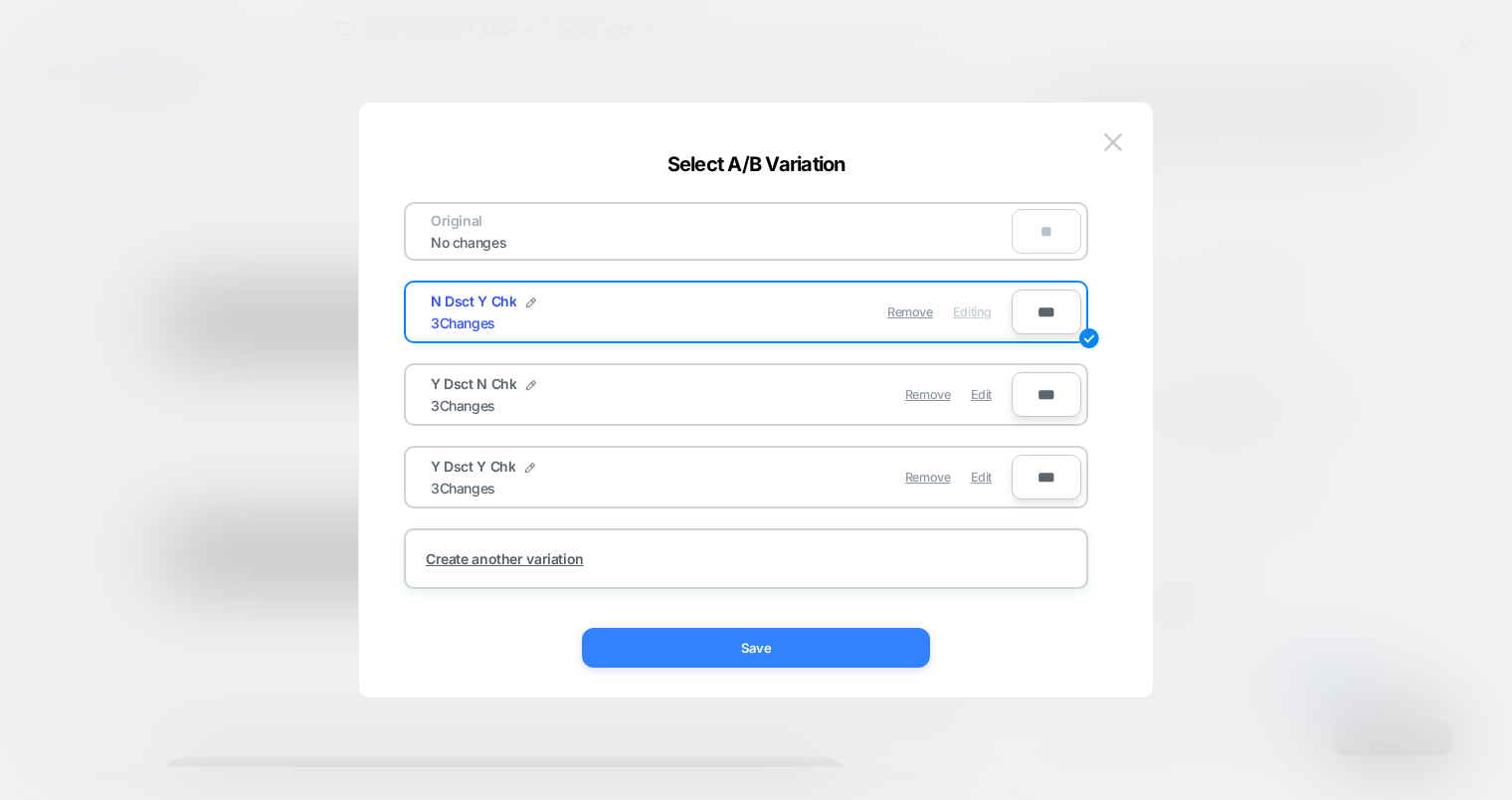 click on "Save" at bounding box center (756, 648) 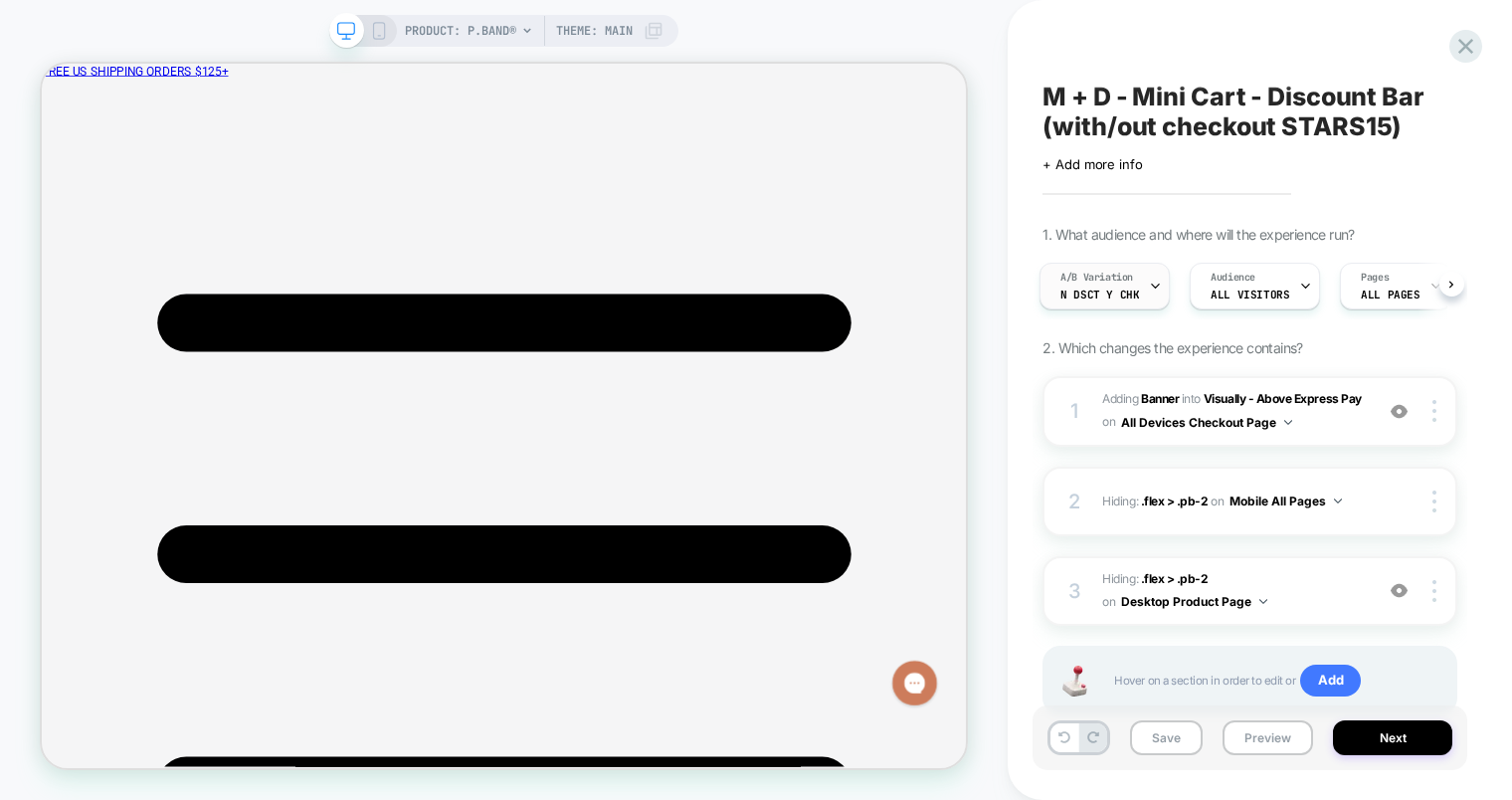 click on "N Dsct Y Chk" at bounding box center (1099, 295) 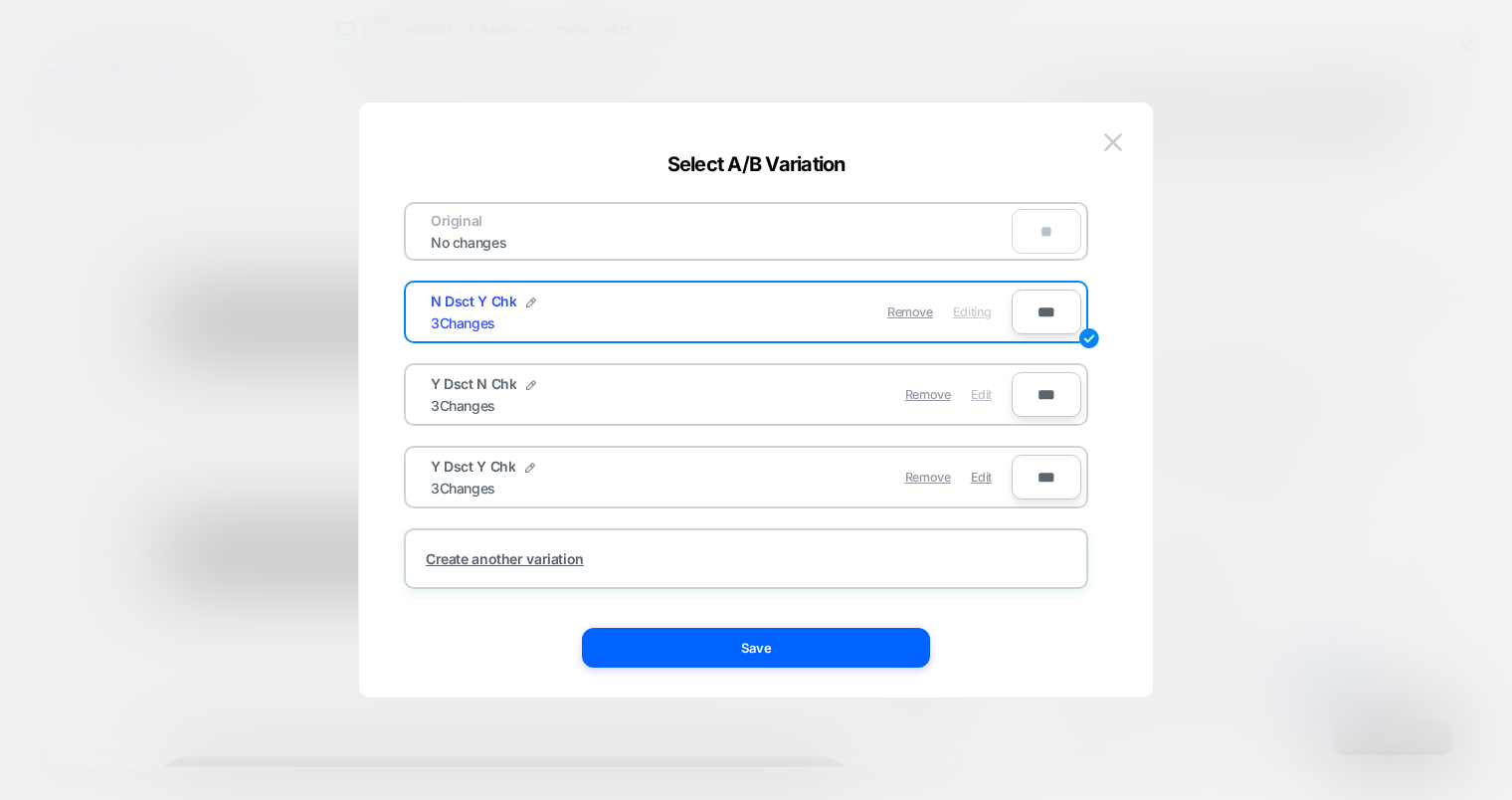 click on "Edit" at bounding box center [981, 394] 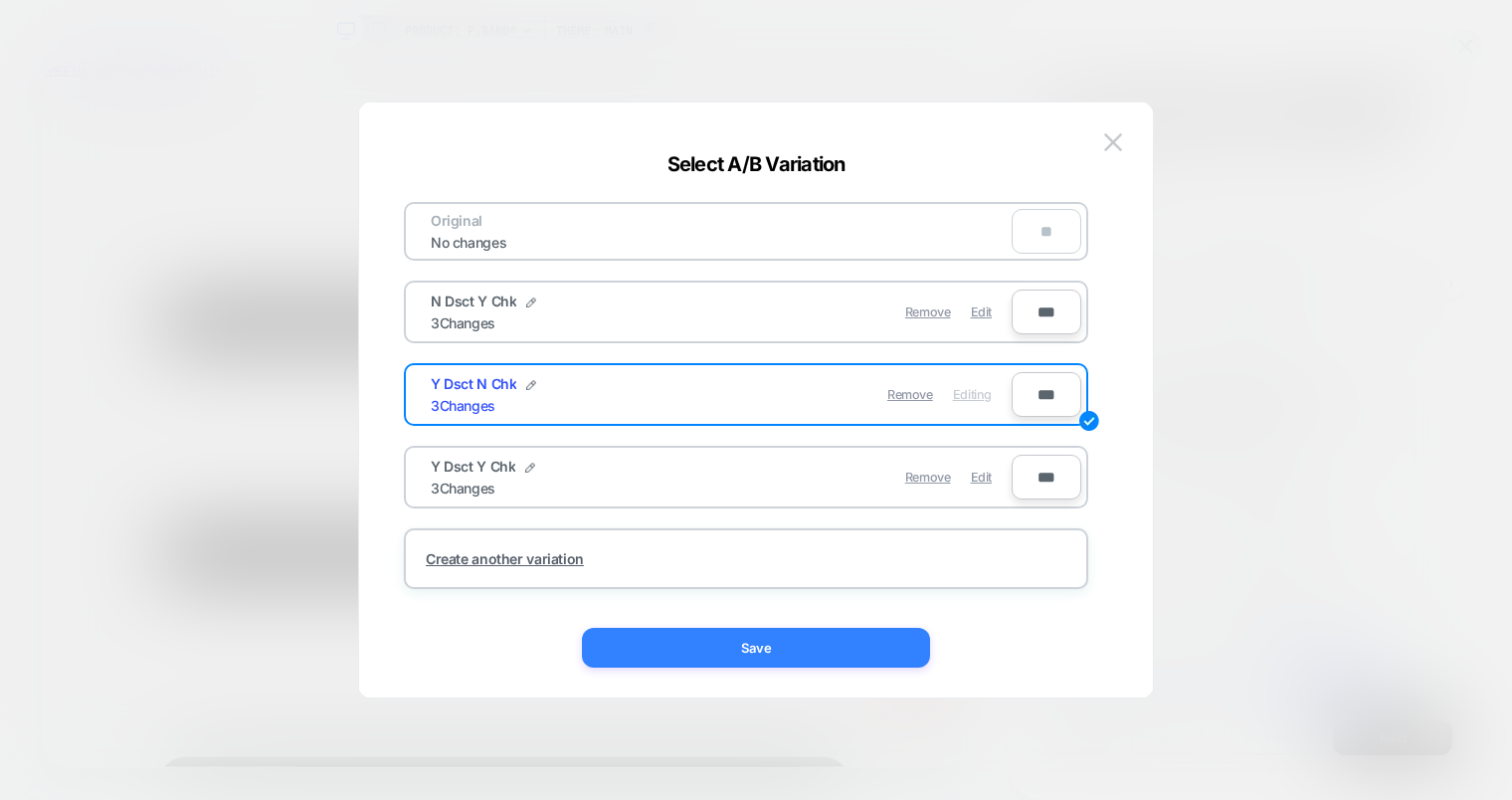click on "Save" at bounding box center [756, 648] 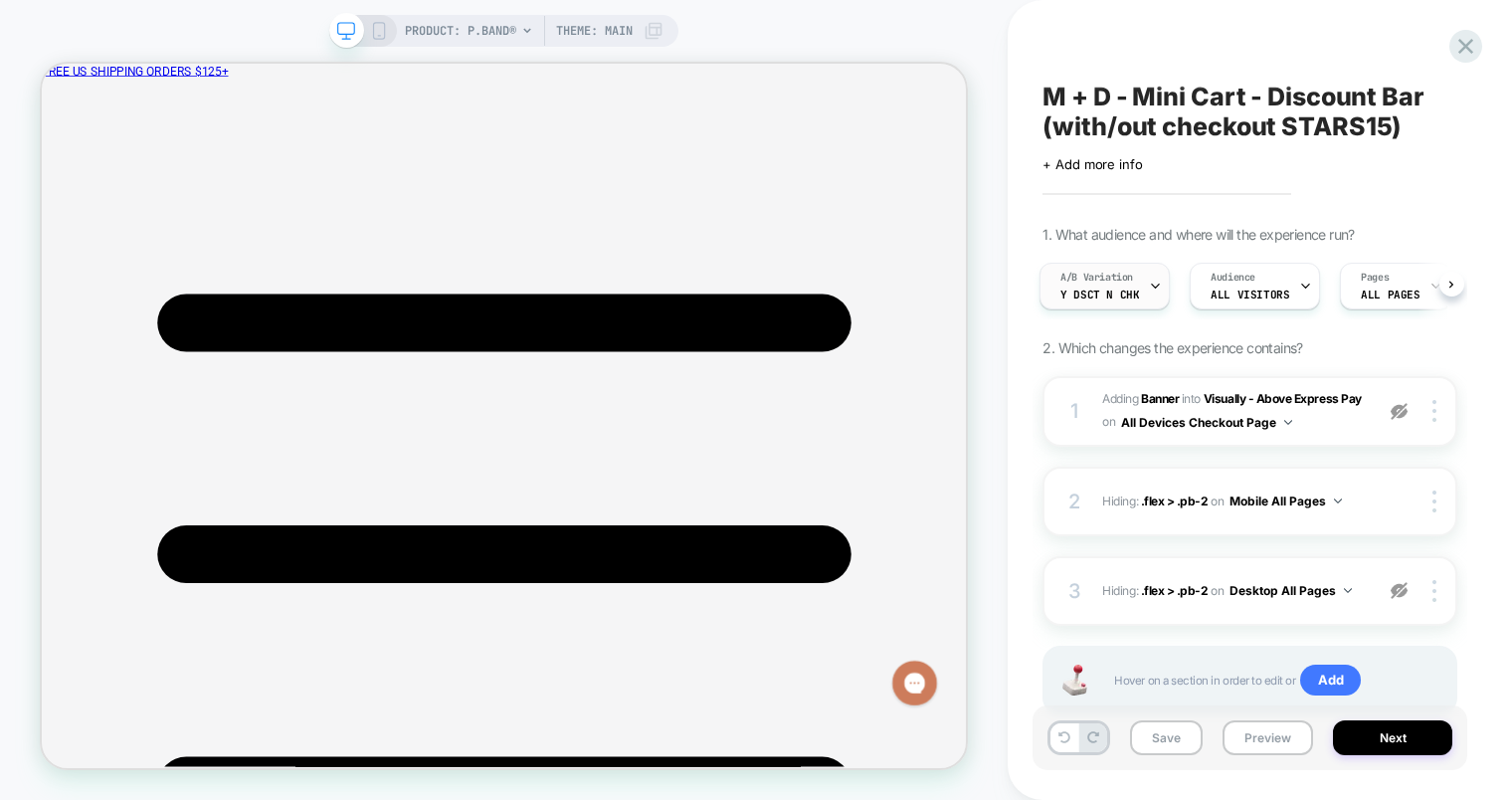click on "A/B Variation" at bounding box center [1096, 278] 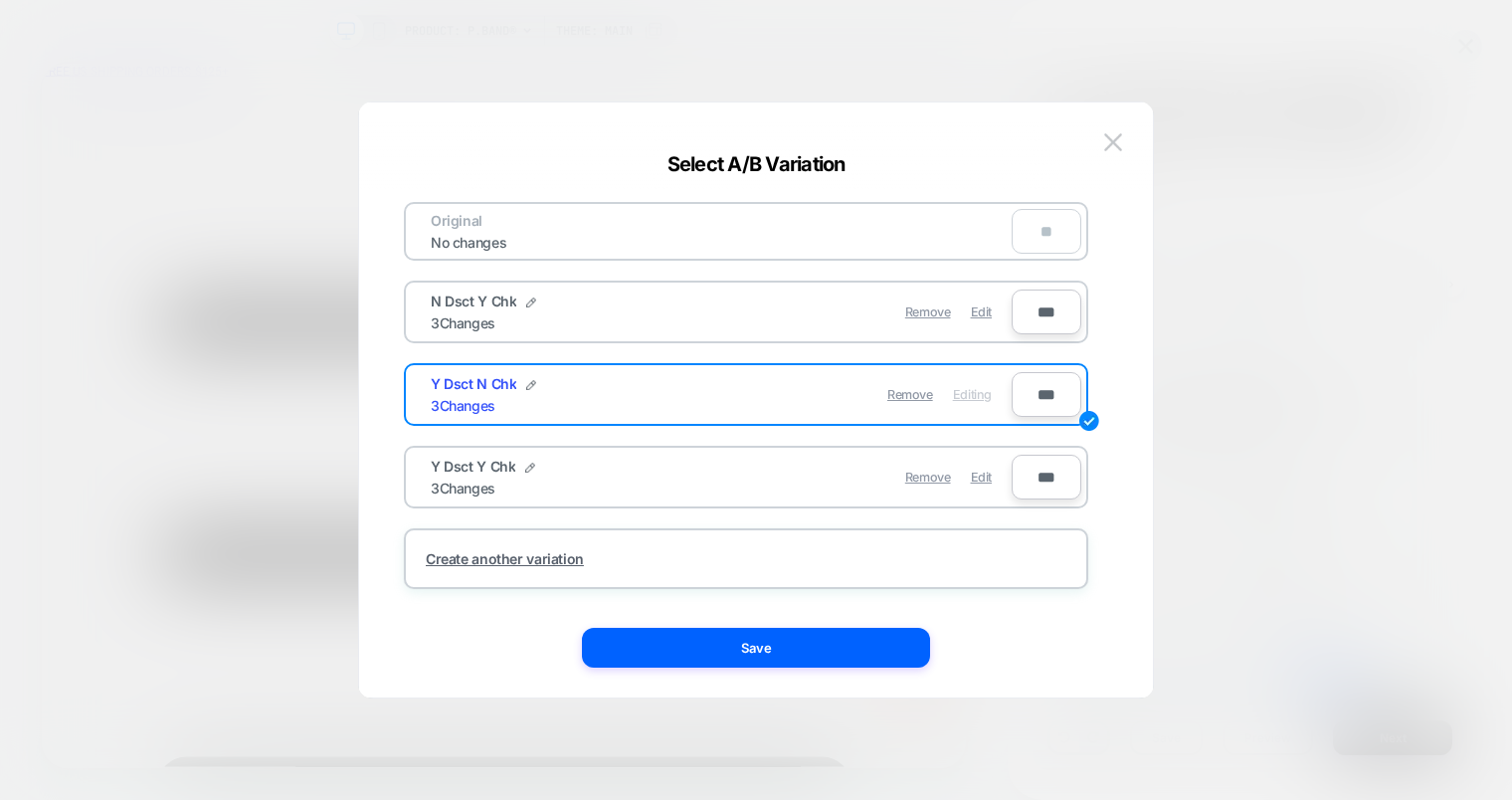 click at bounding box center (756, 400) 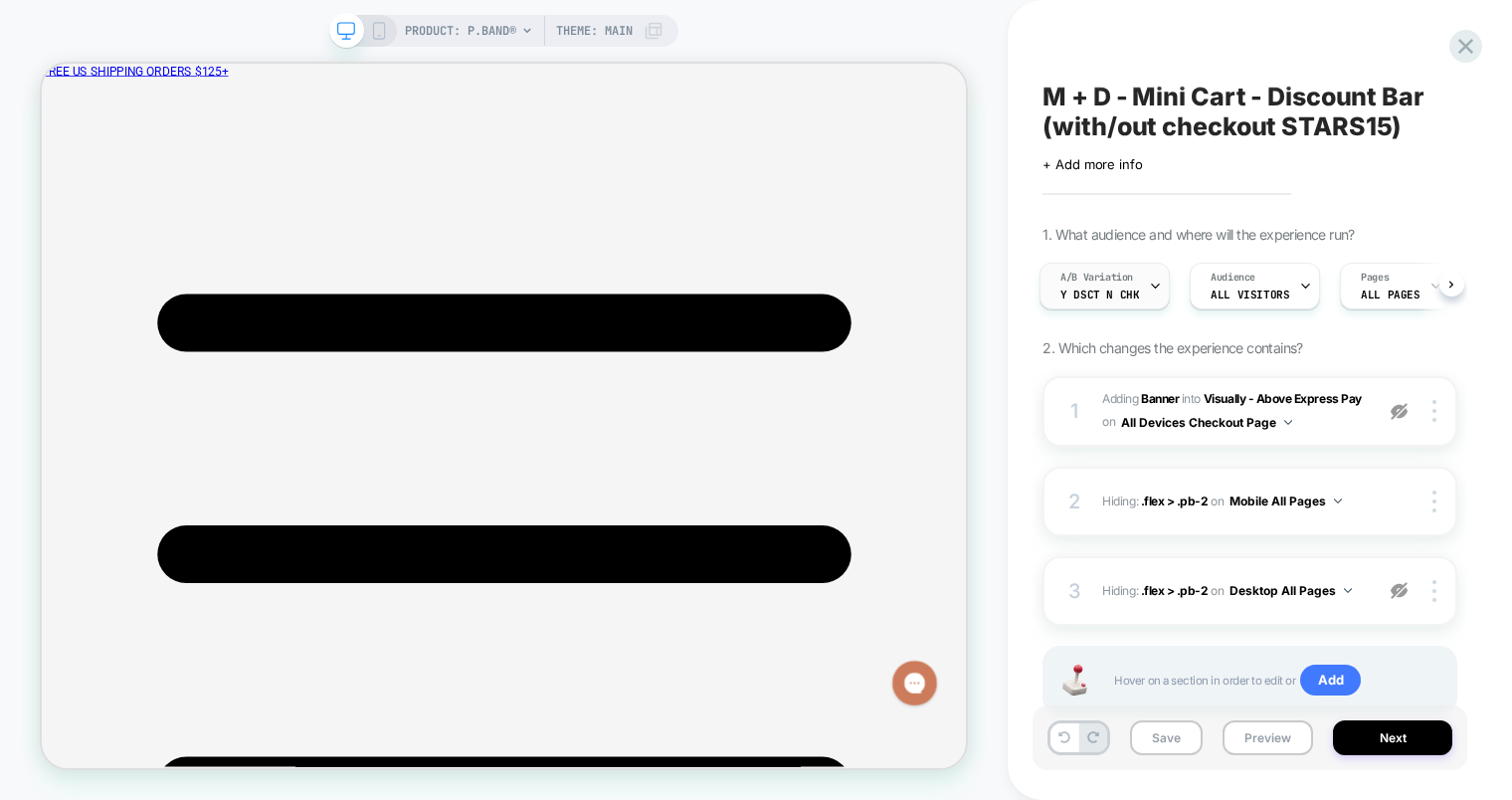 click on "A/B Variation" at bounding box center [1096, 278] 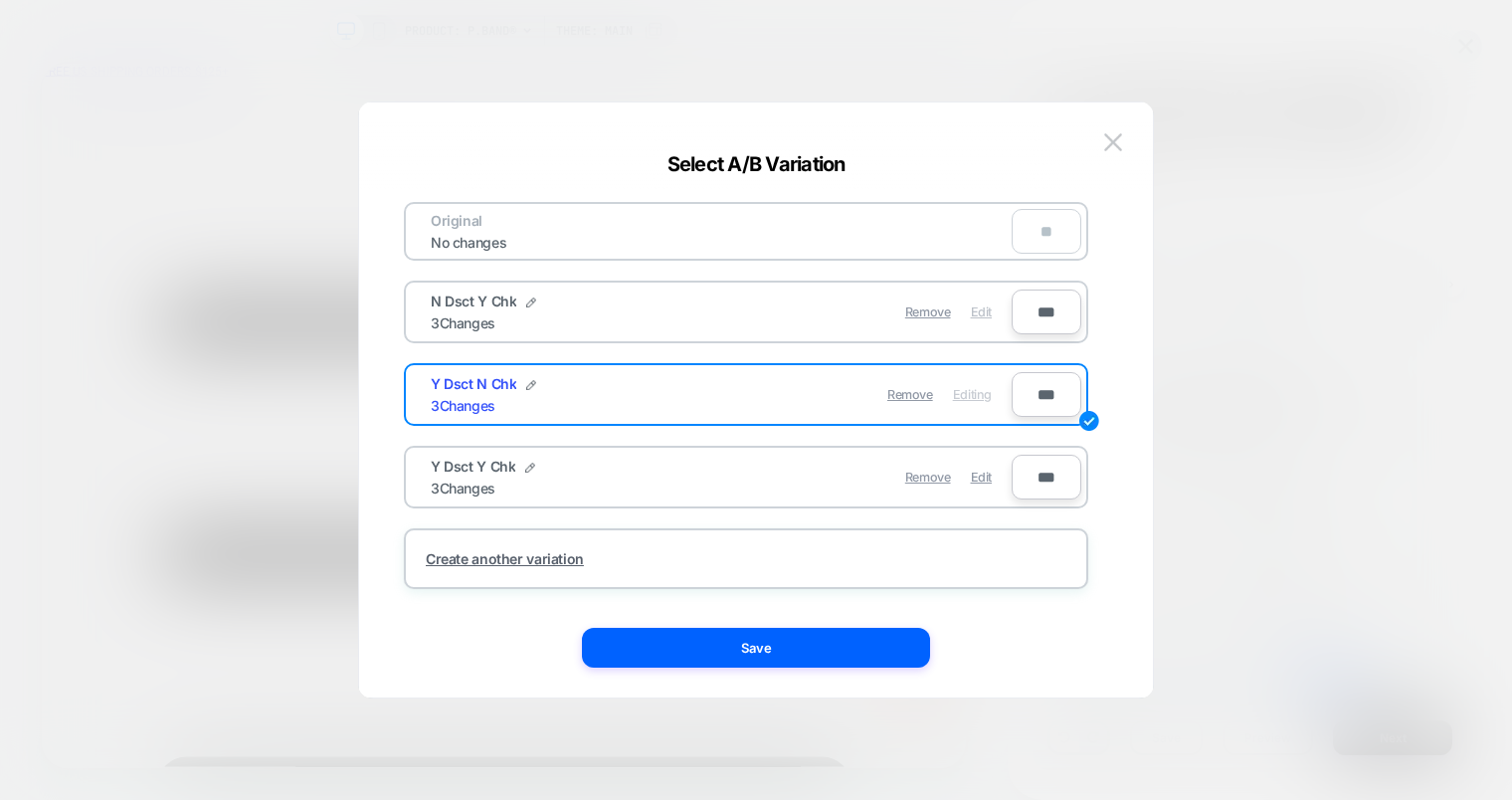 click on "Edit" at bounding box center [981, 311] 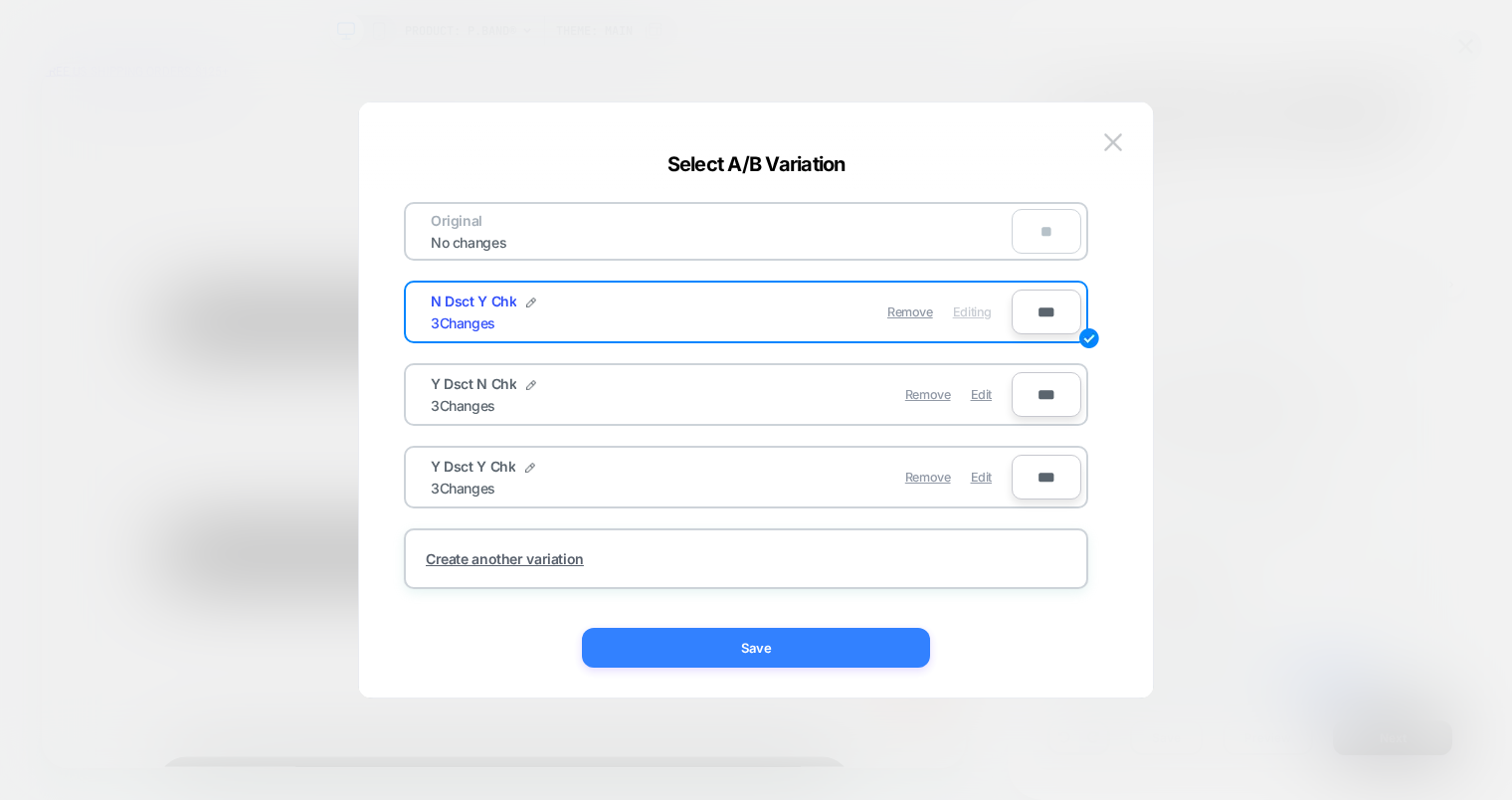 click on "Save" at bounding box center (756, 648) 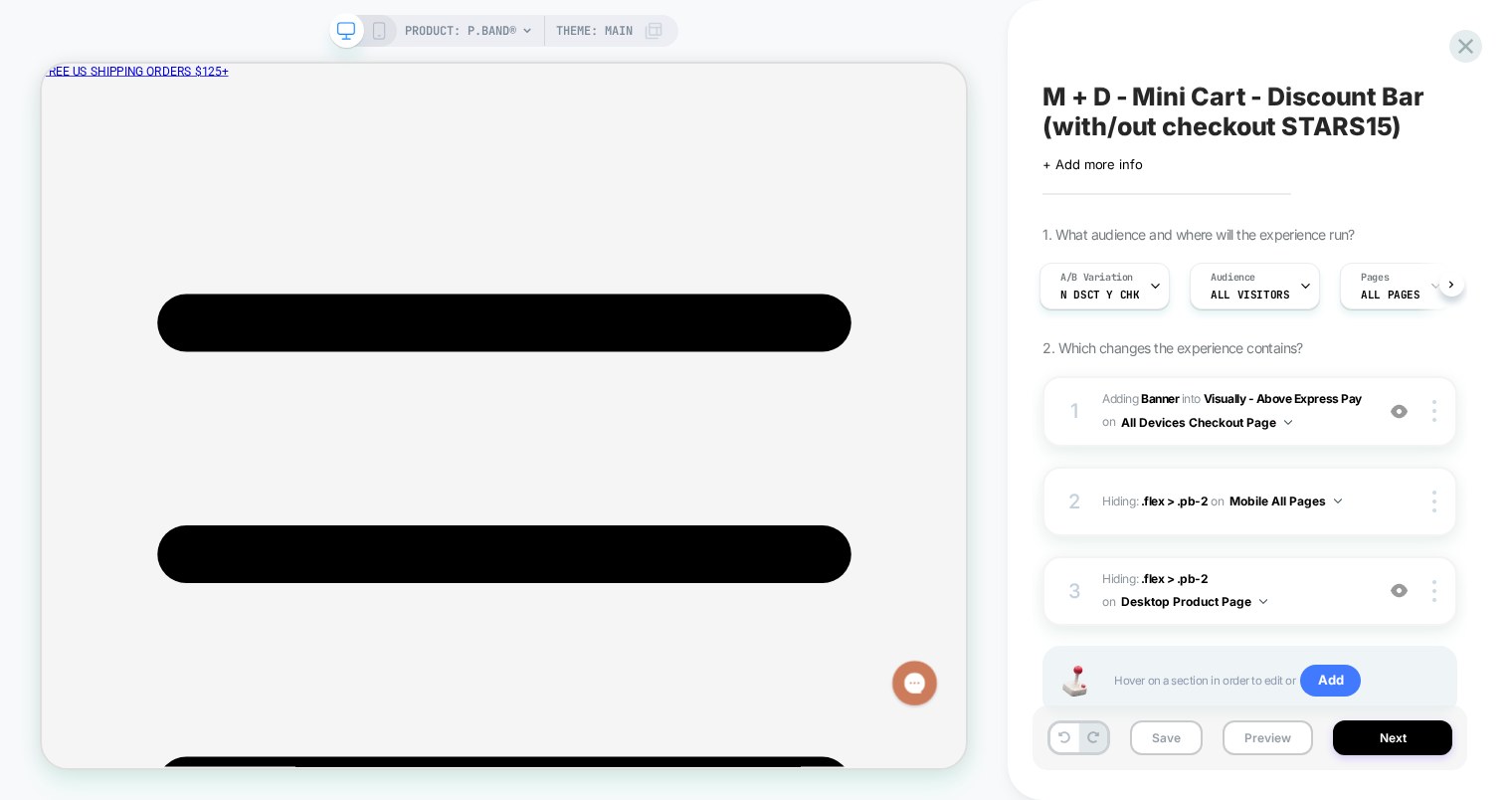 scroll, scrollTop: 604, scrollLeft: 0, axis: vertical 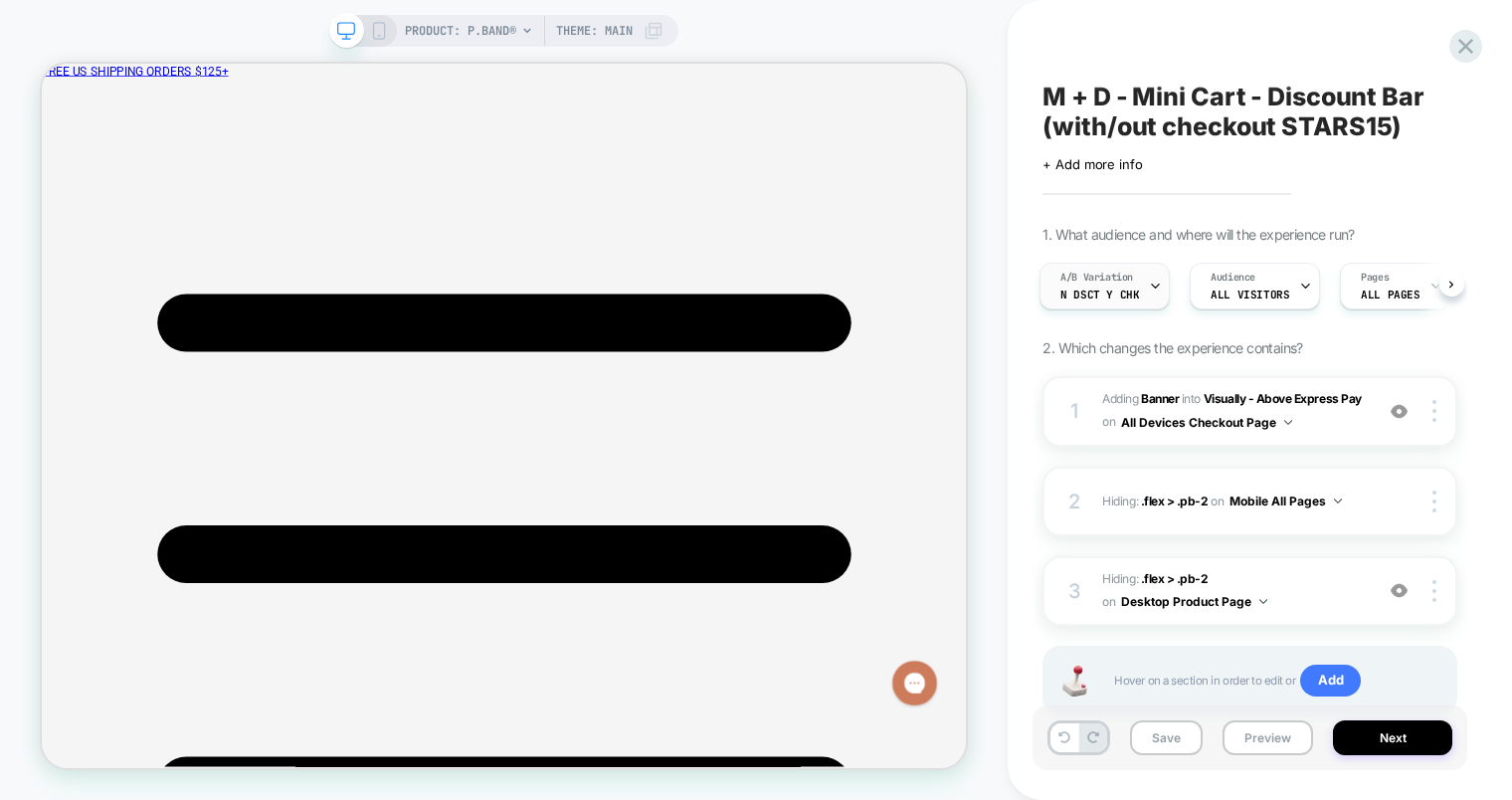 click on "N Dsct Y Chk" at bounding box center (1099, 295) 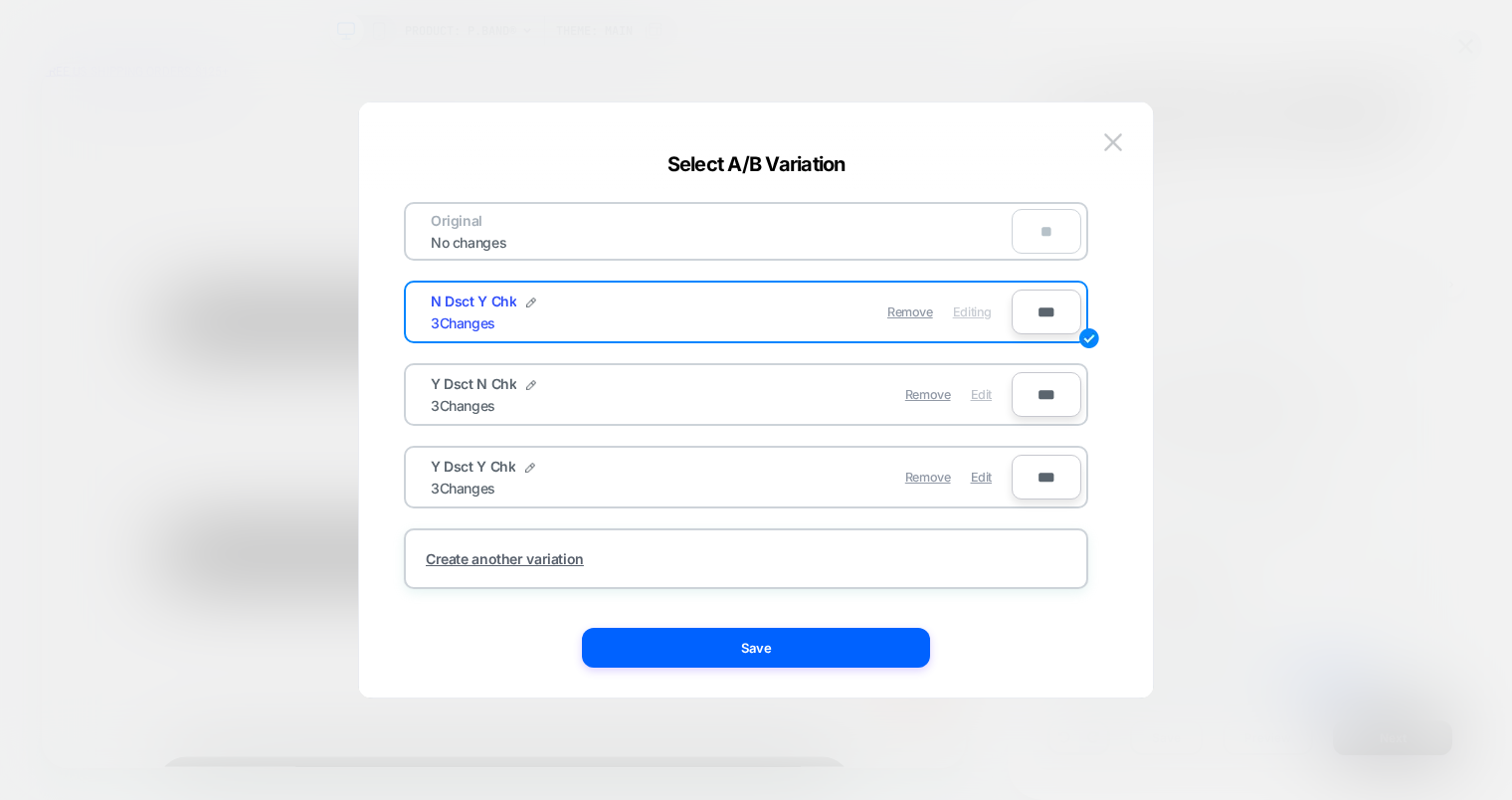 click on "Edit" at bounding box center (981, 394) 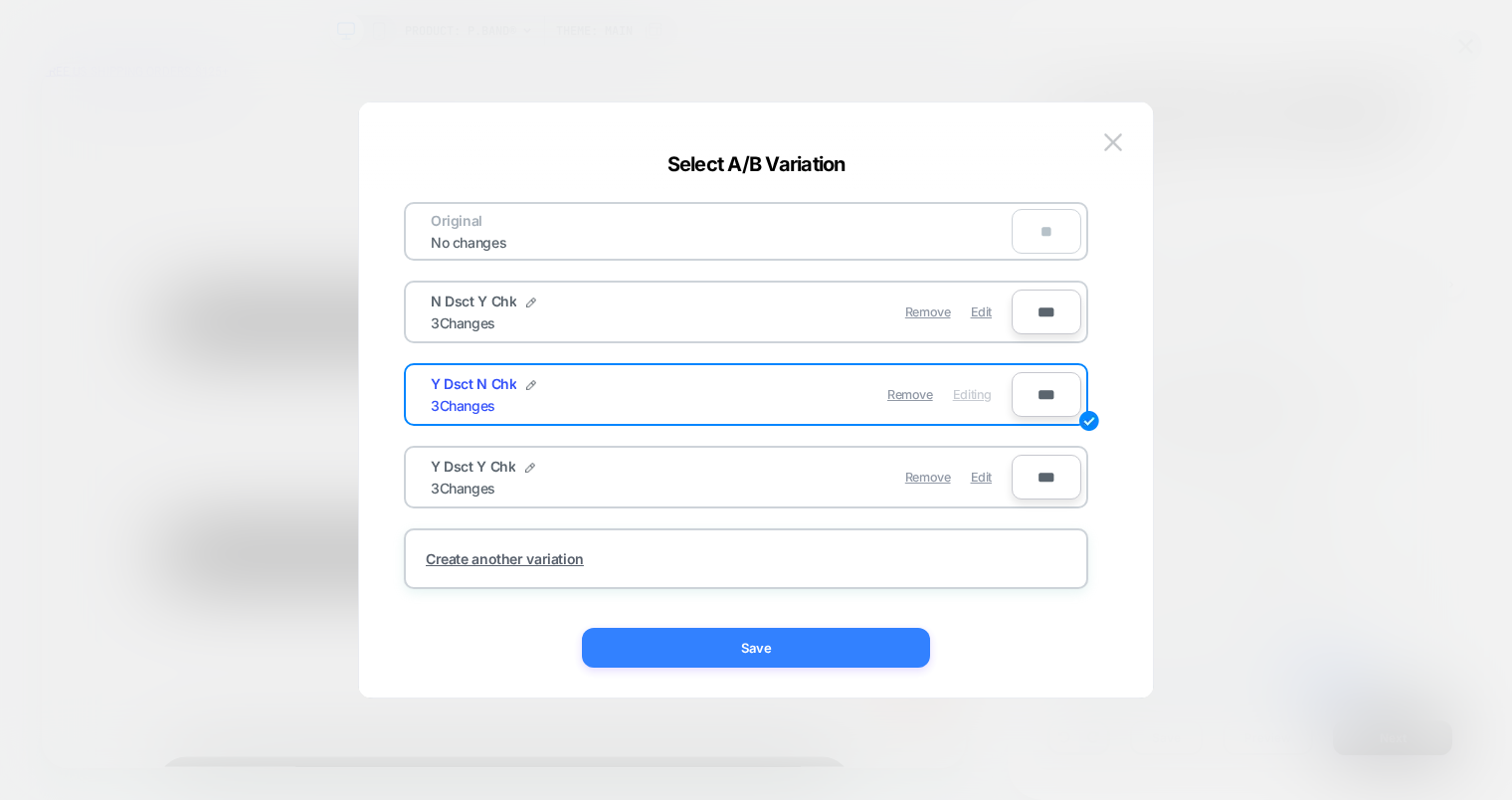 click on "Save" at bounding box center (756, 648) 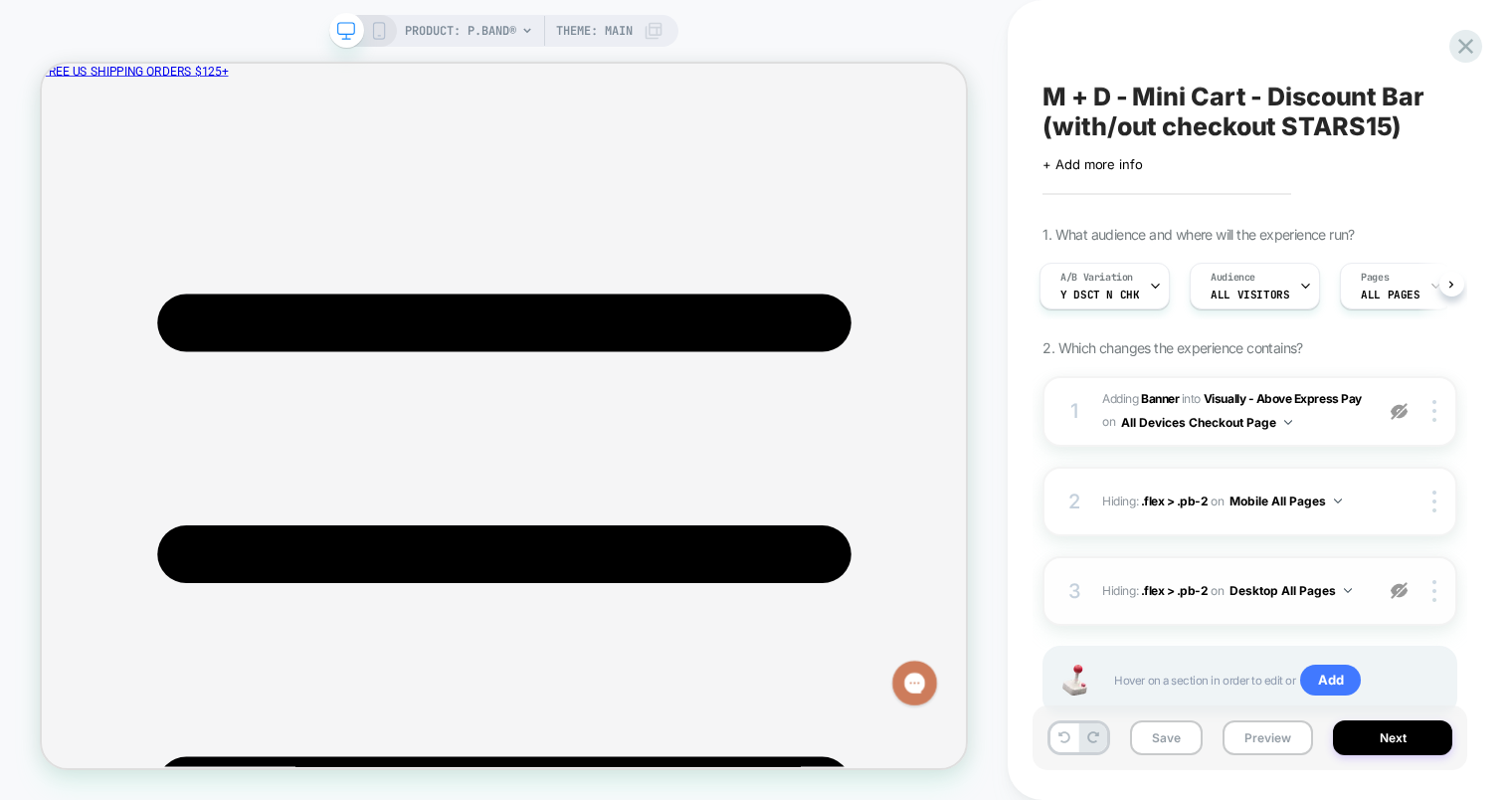 click at bounding box center (1399, 590) 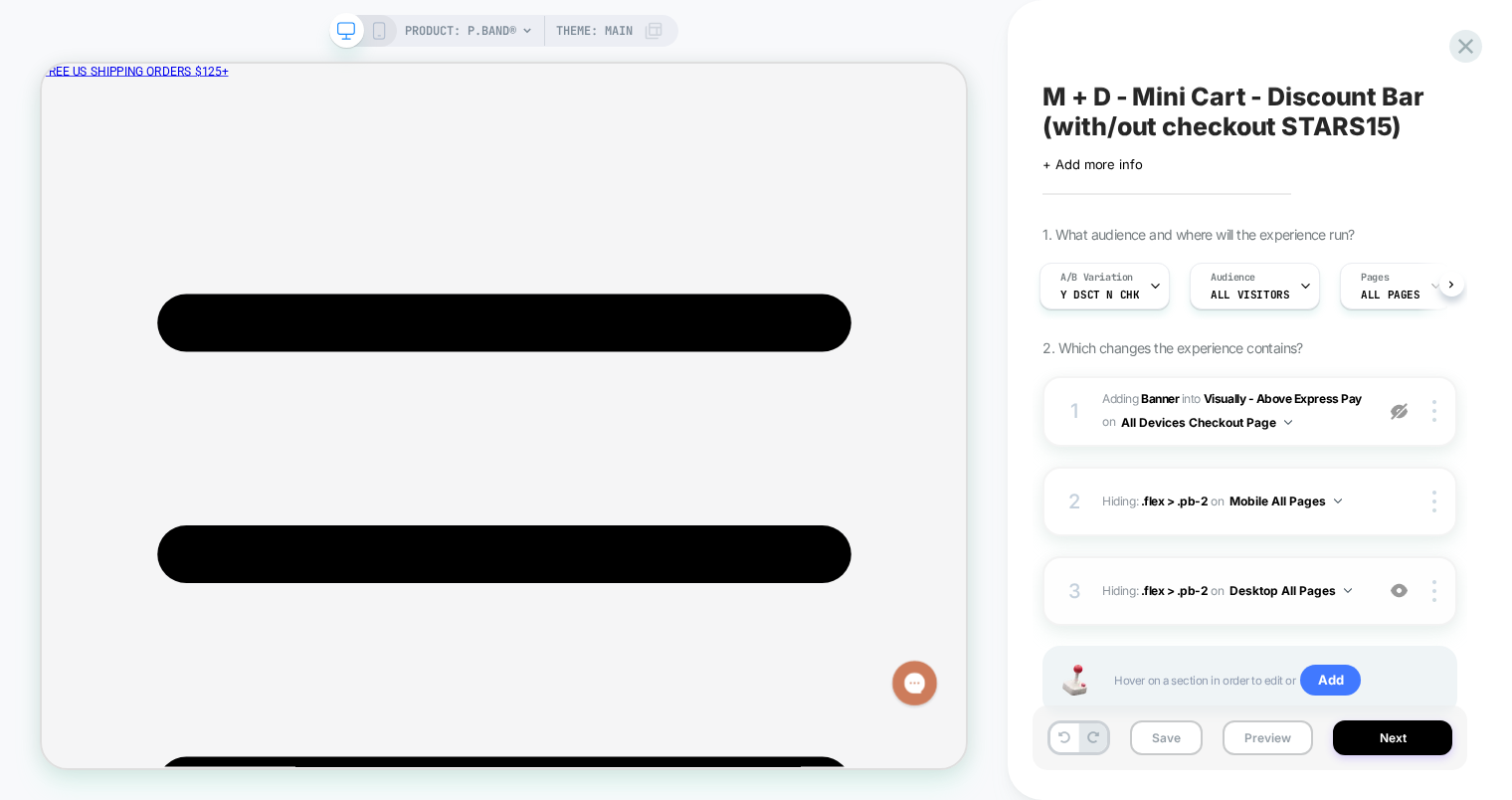 click at bounding box center (1399, 590) 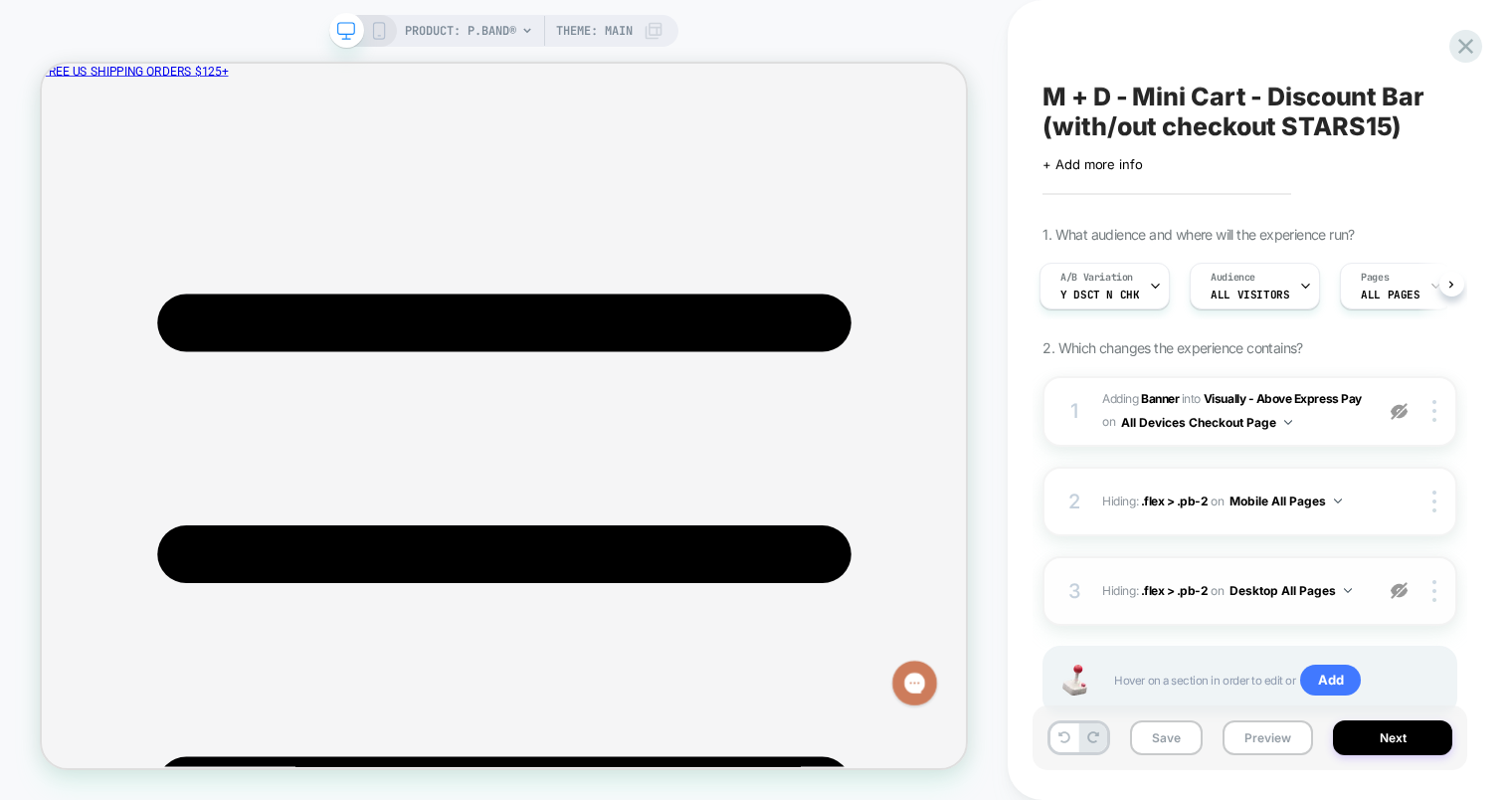click at bounding box center (1399, 590) 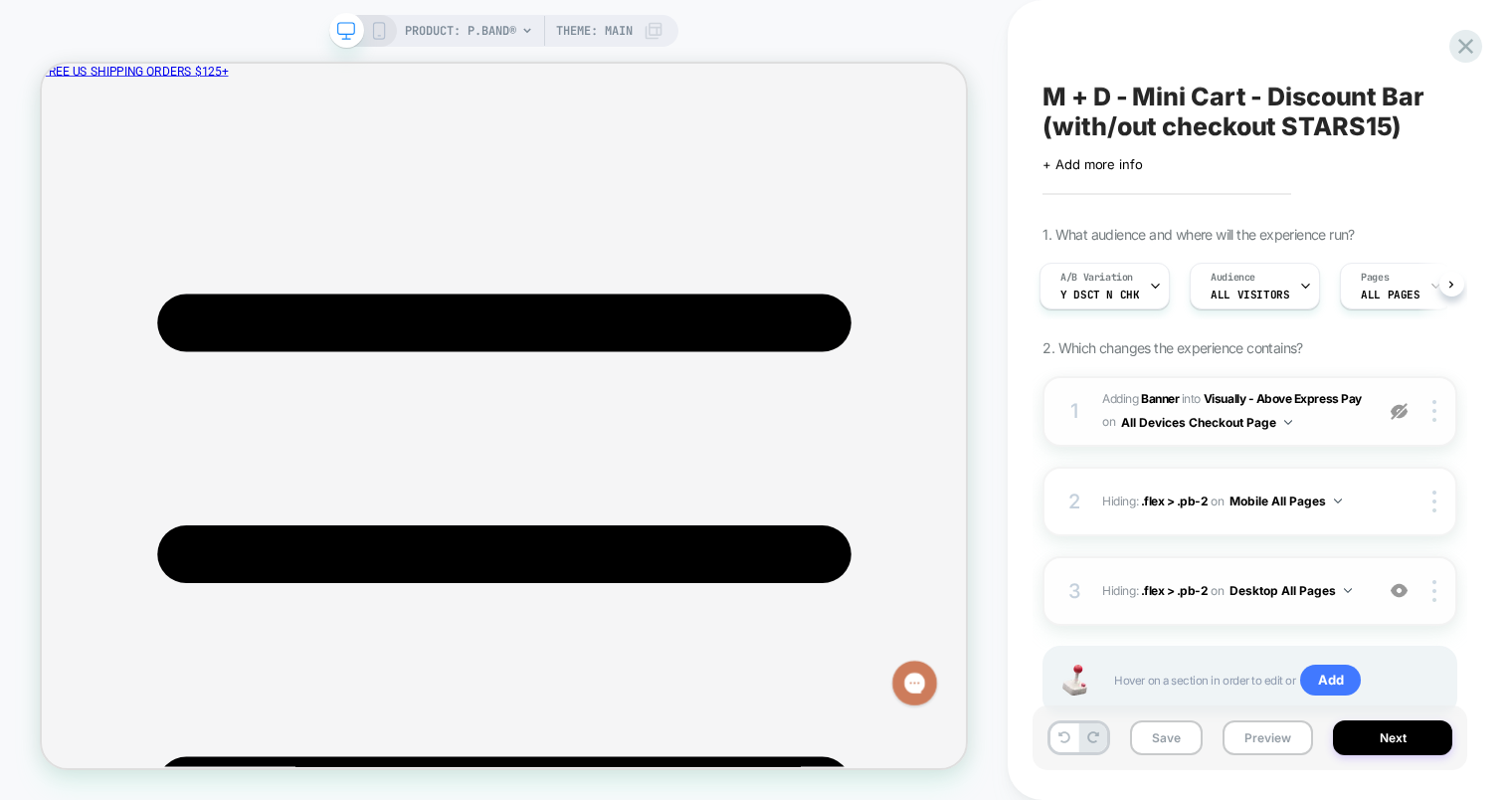 click at bounding box center [1399, 411] 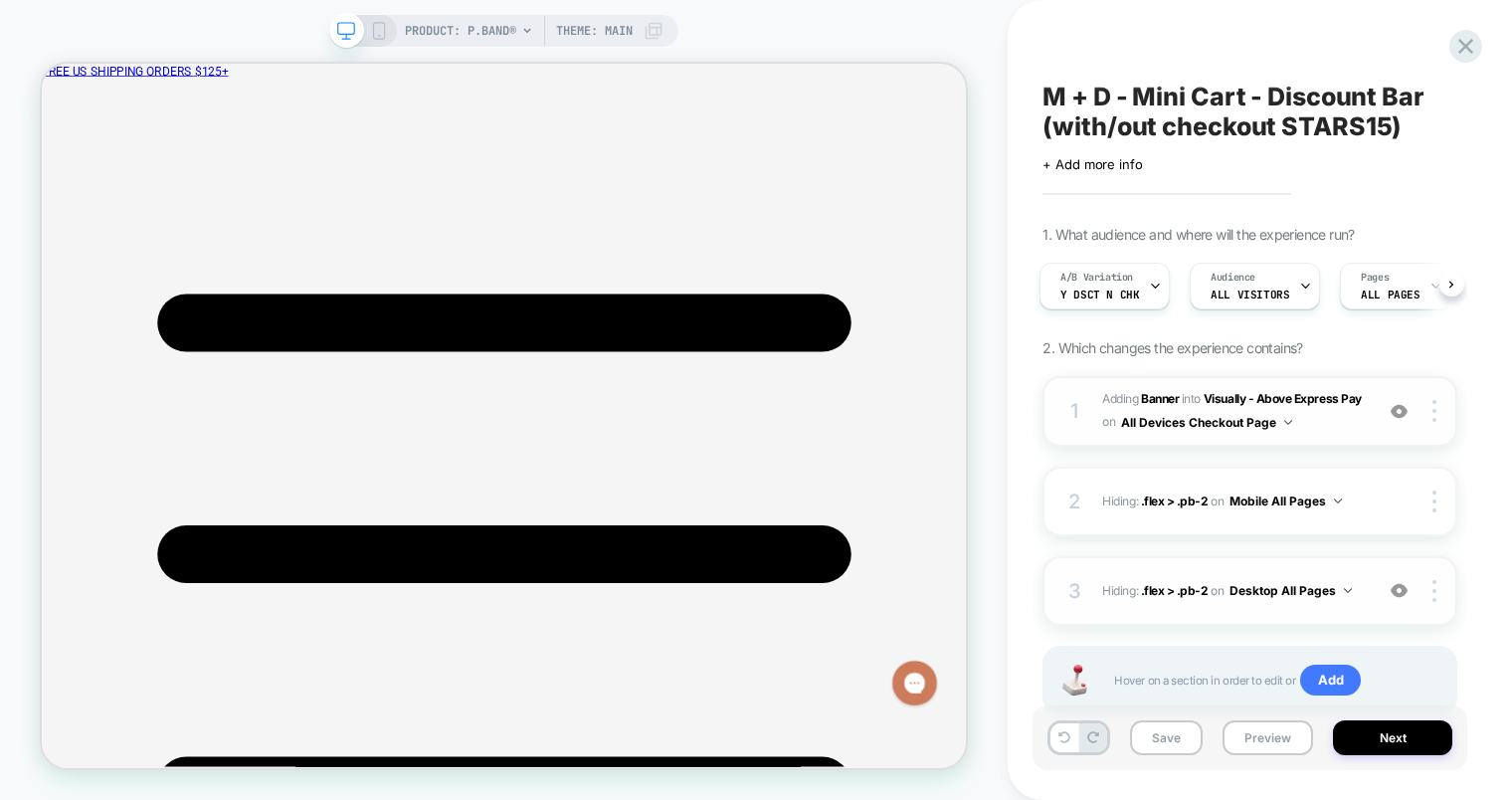 click at bounding box center [1399, 411] 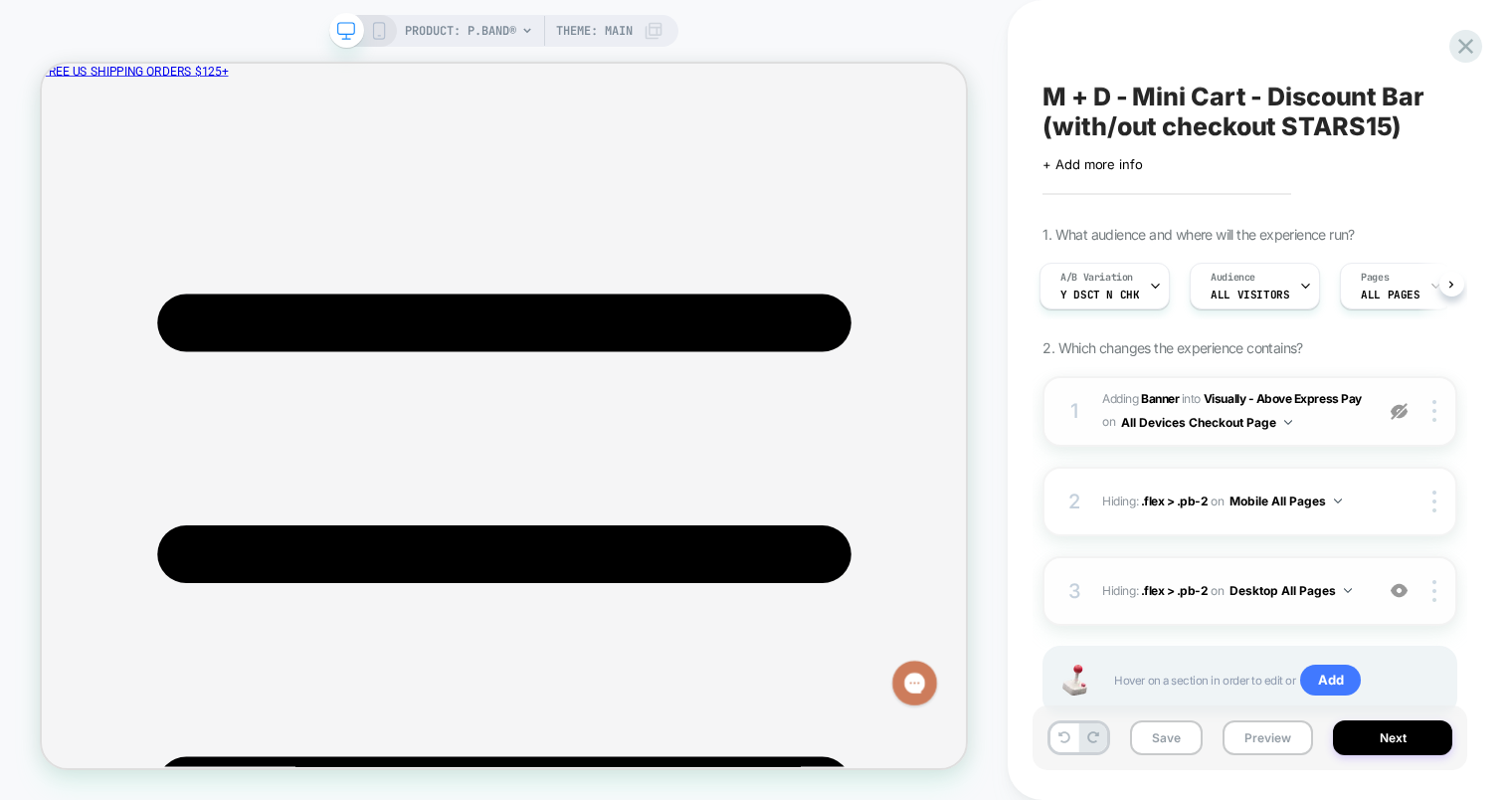 click at bounding box center [1399, 411] 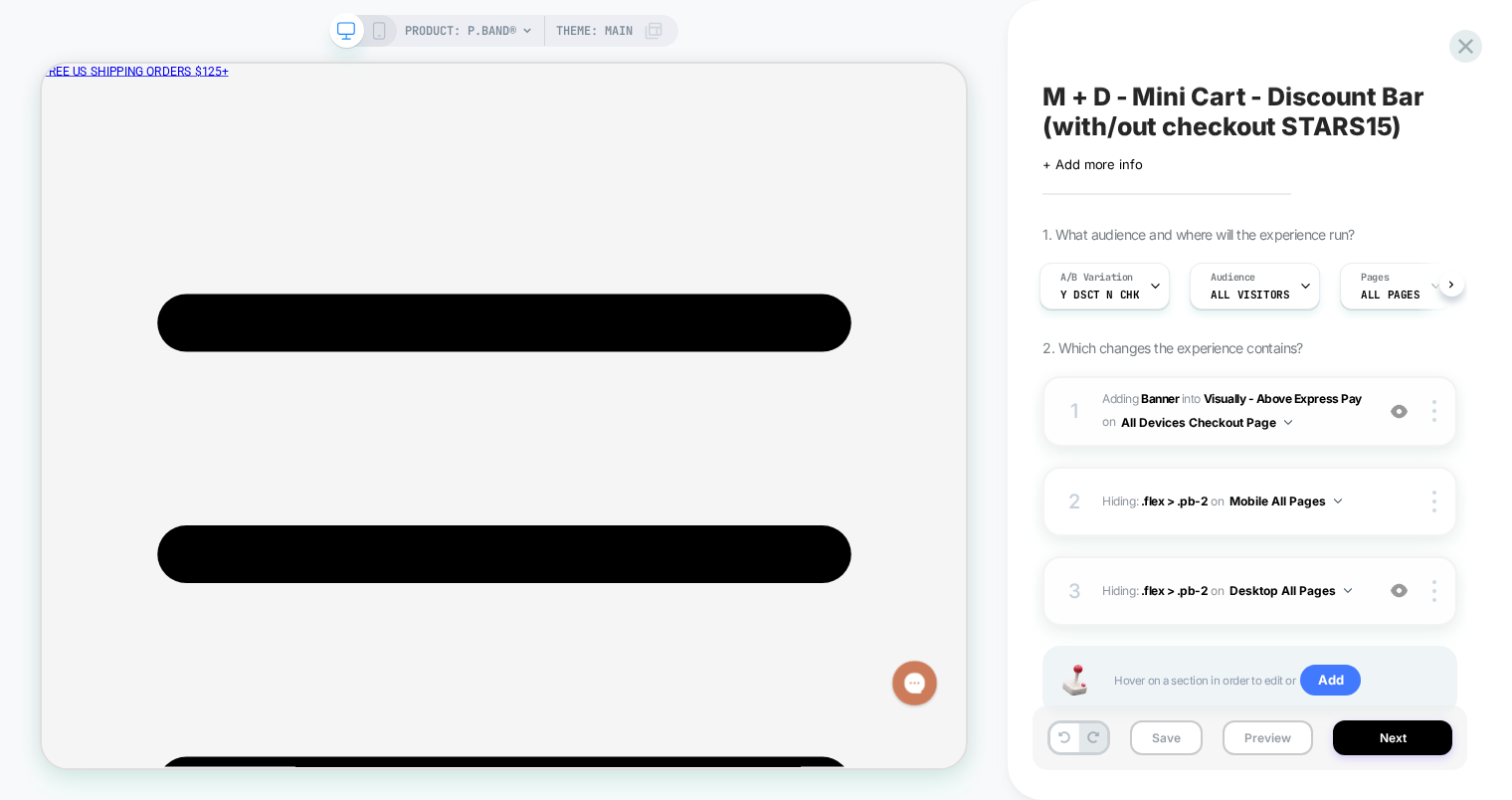 click at bounding box center [1399, 411] 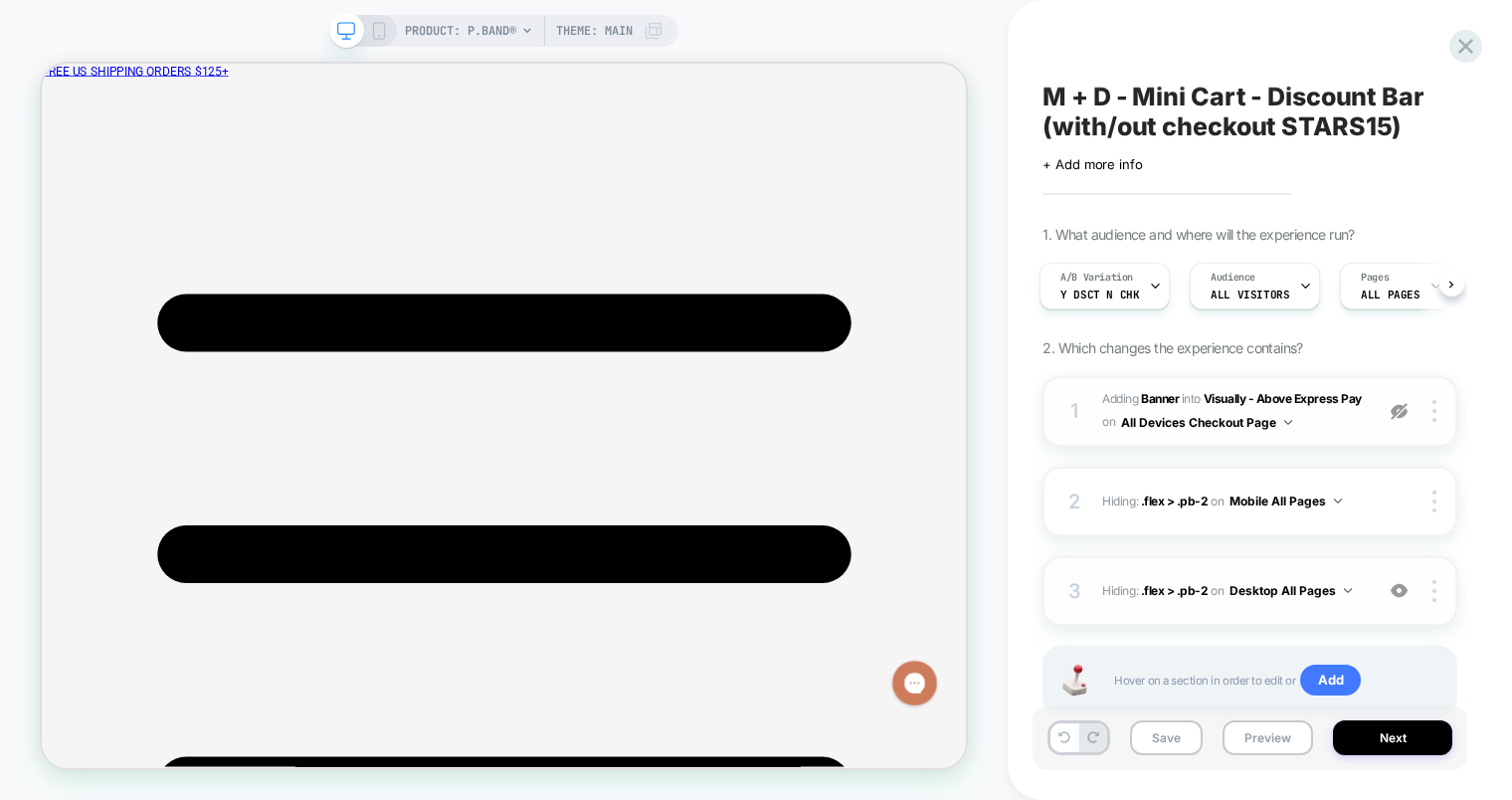 click on "All Devices Checkout Page" at bounding box center (1207, 422) 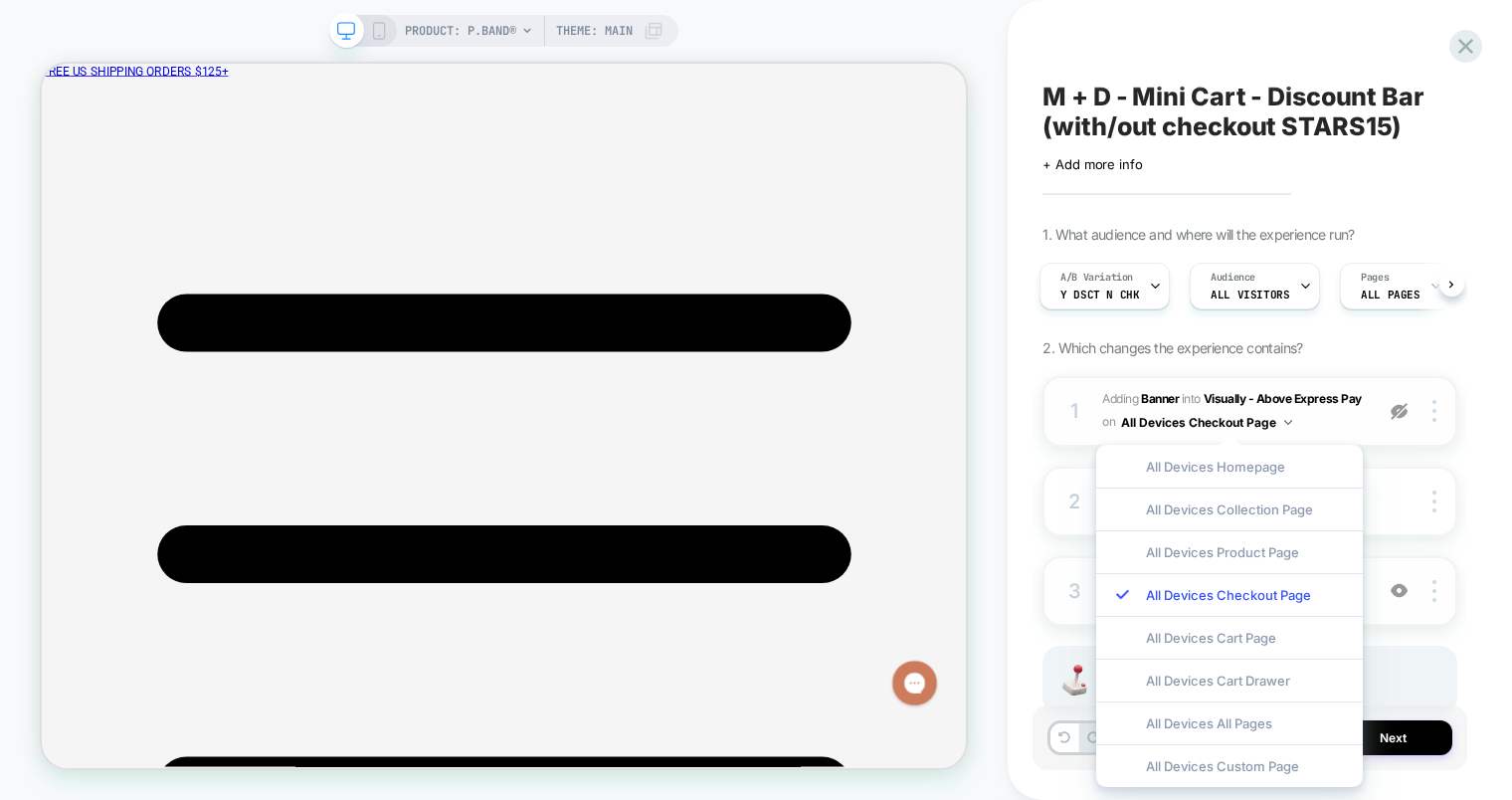 click on "All Devices Checkout Page" at bounding box center (1207, 422) 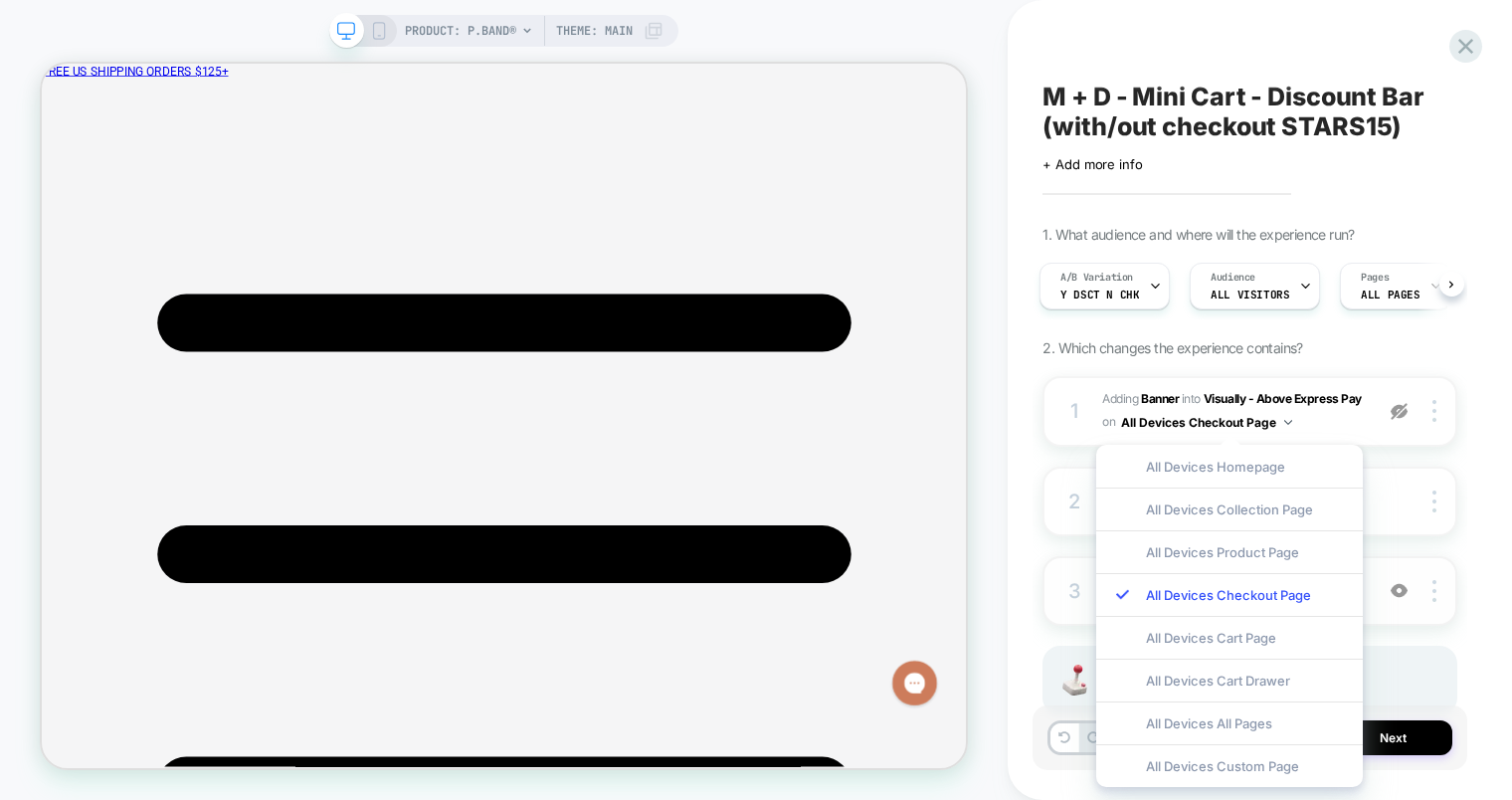 click on "1. What audience and where will the experience run? A/B Variation Y Dsct N Chk Audience All Visitors Pages ALL PAGES Devices ALL DEVICES Trigger Page Load 2. Which changes the experience contains? 1 #_loomi_addon_1747894825776_dup1749710622_dup1750974697_dup1751409612 Adding   Banner   INTO Visually - Above Express Pay Visually - Above Express Pay   on All Devices Checkout Page Copy CSS Selector Rename Target   Desktop Delete 2 Hiding :   .flex > .pb-2 .flex > .pb-2   on Mobile All Pages Copy CSS Selector Rename Copy to   Desktop Target   All Devices Delete 3 Hiding :   .flex > .pb-2 .flex > .pb-2   on Desktop All Pages Add Before Add After Copy CSS Selector Rename Copy to   Mobile Target   All Devices Delete Hover on a section in order to edit or  Add" at bounding box center [1249, 496] 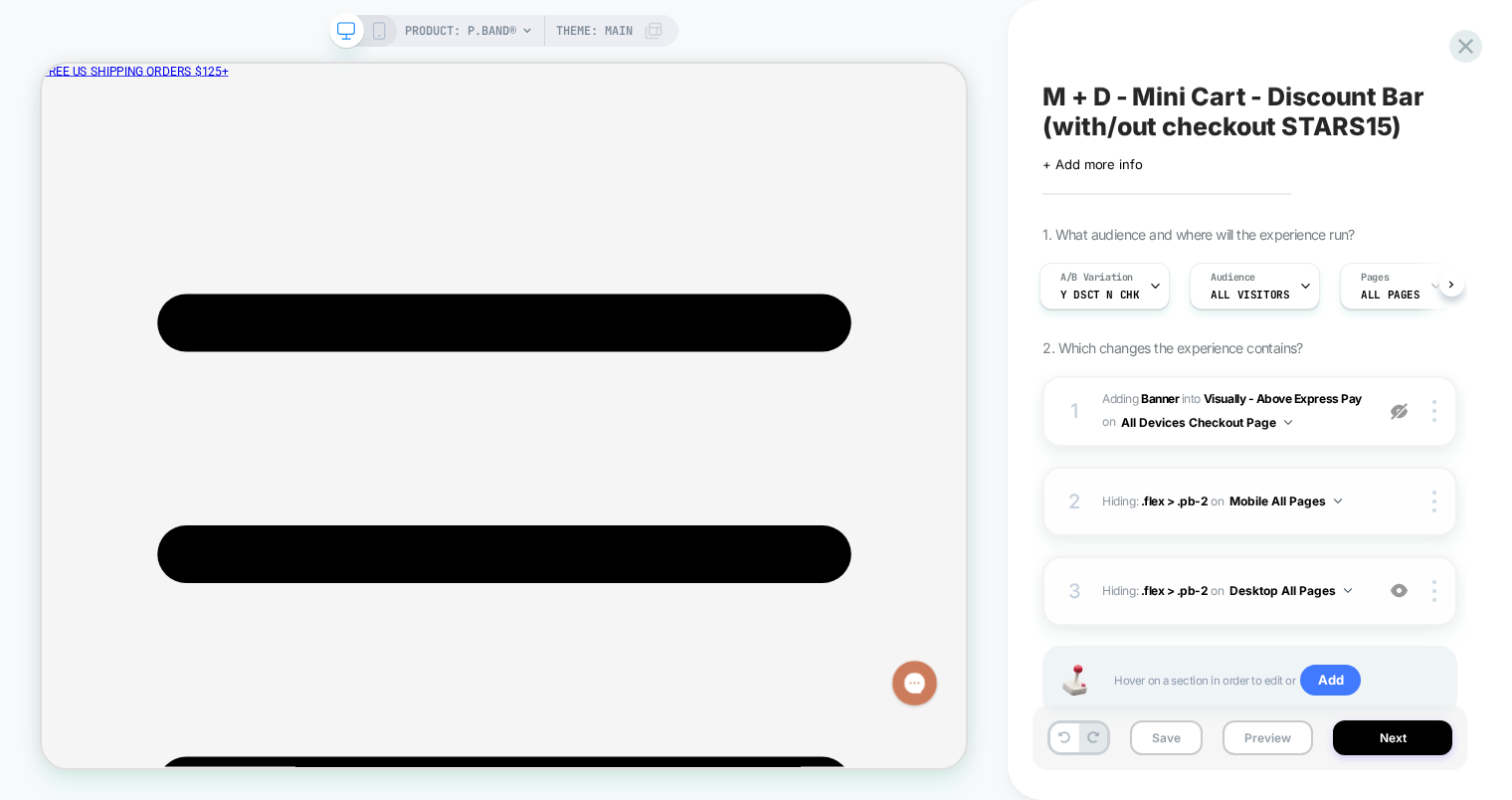 click on "2 Hiding :   .flex > .pb-2 .flex > .pb-2   on Mobile All Pages Copy CSS Selector Rename Copy to   Desktop Target   All Devices Delete" at bounding box center (1249, 501) 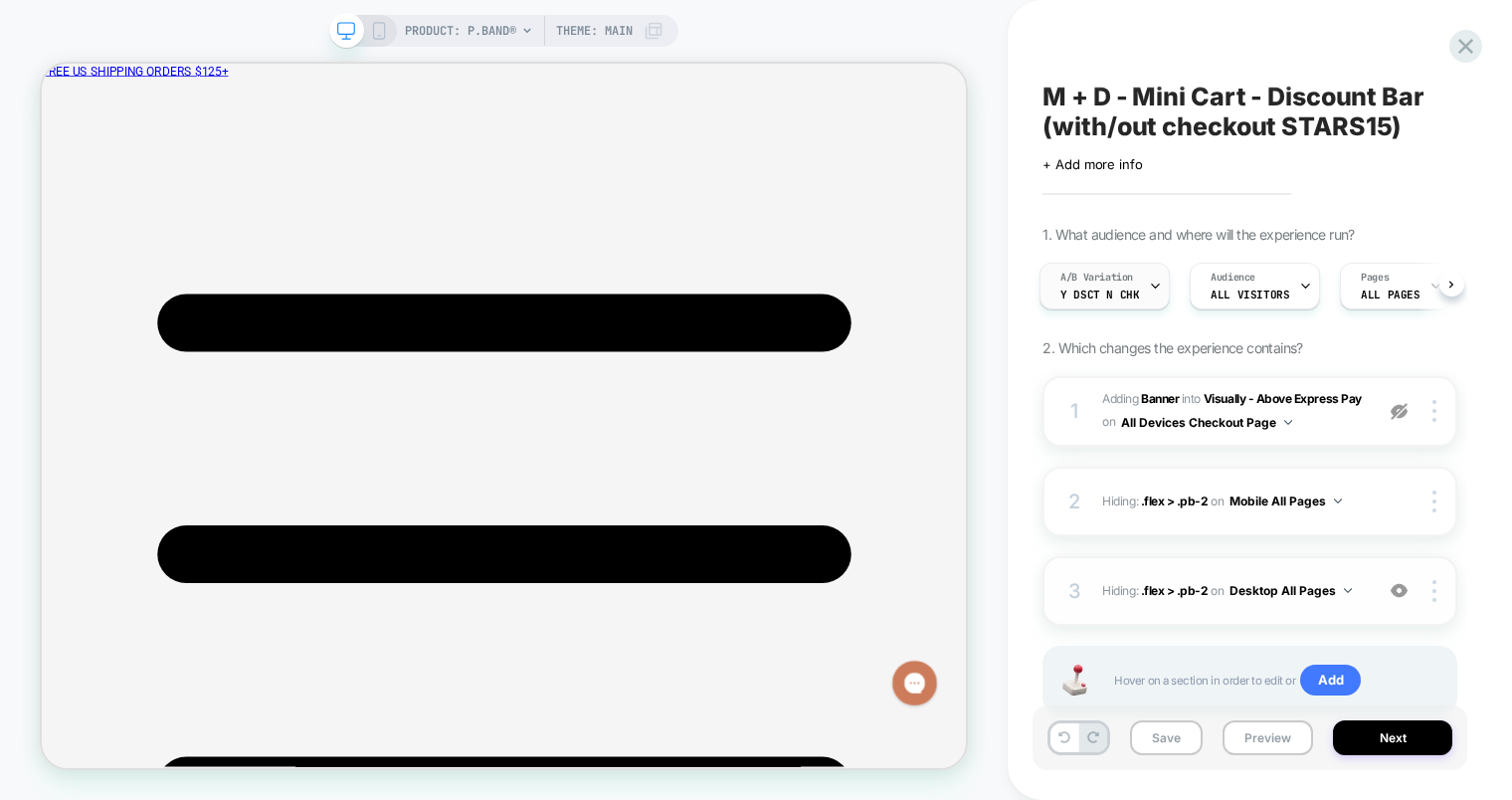click on "Y Dsct N Chk" at bounding box center [1099, 295] 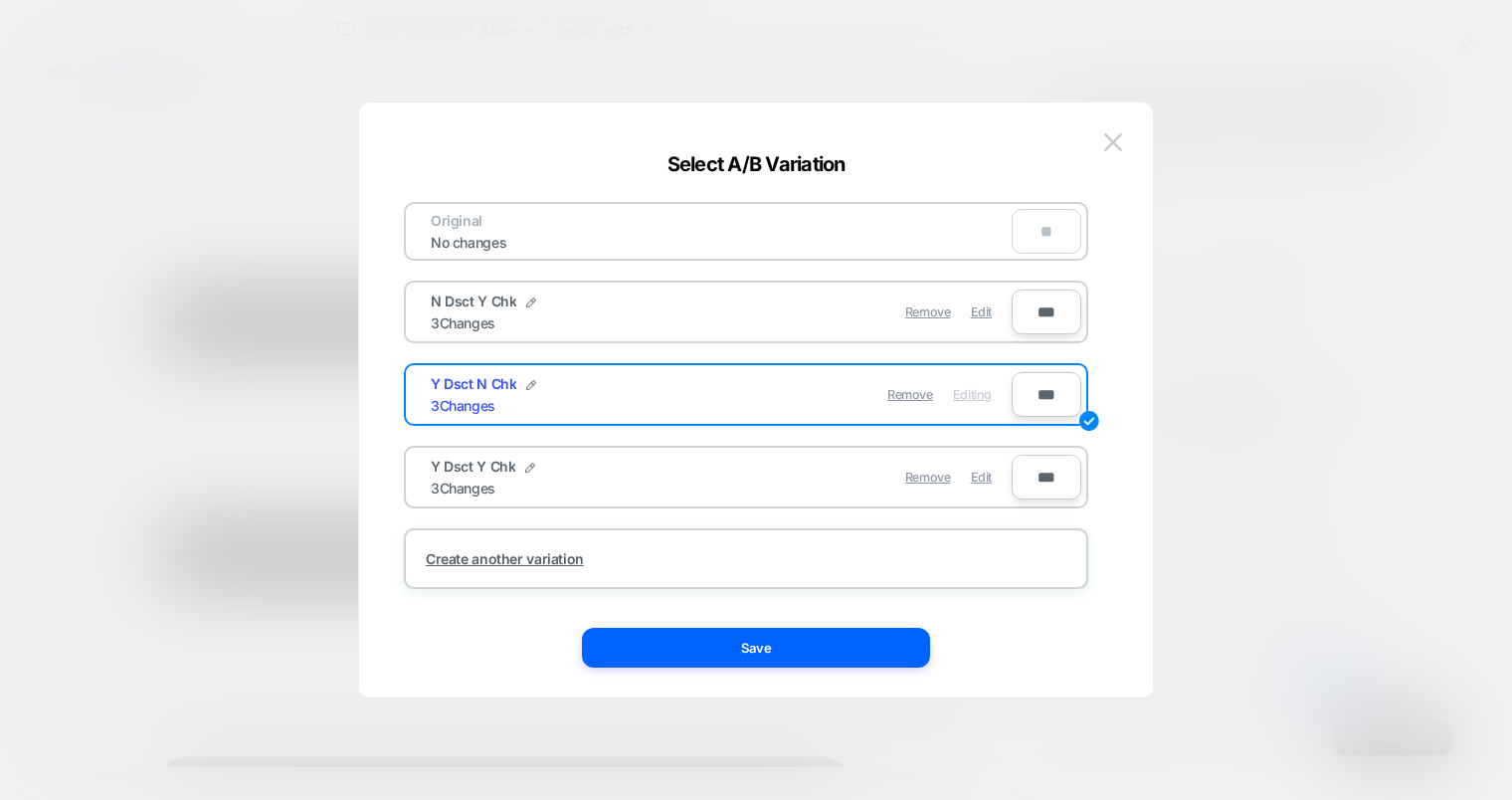 click at bounding box center [1113, 141] 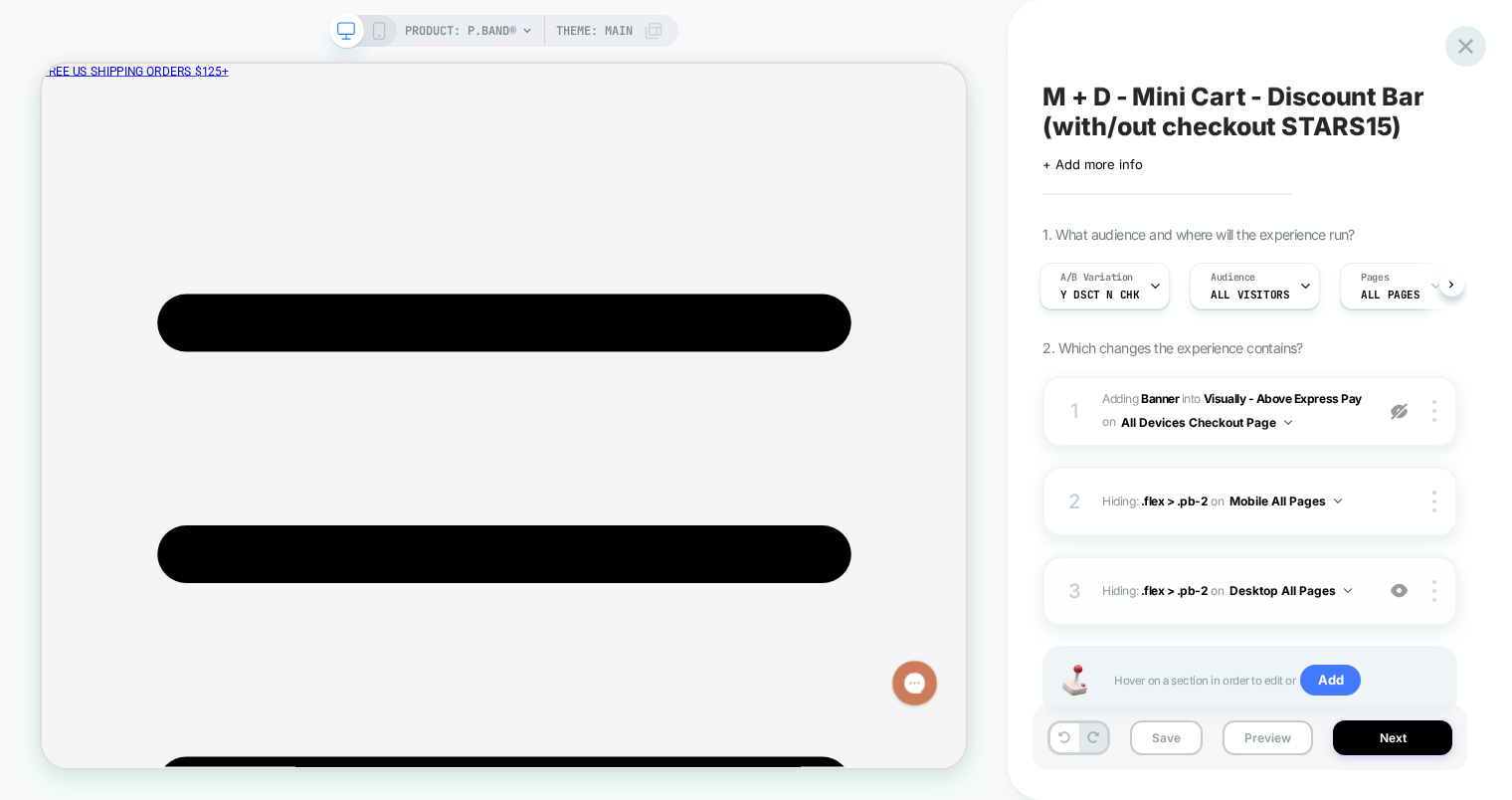 click 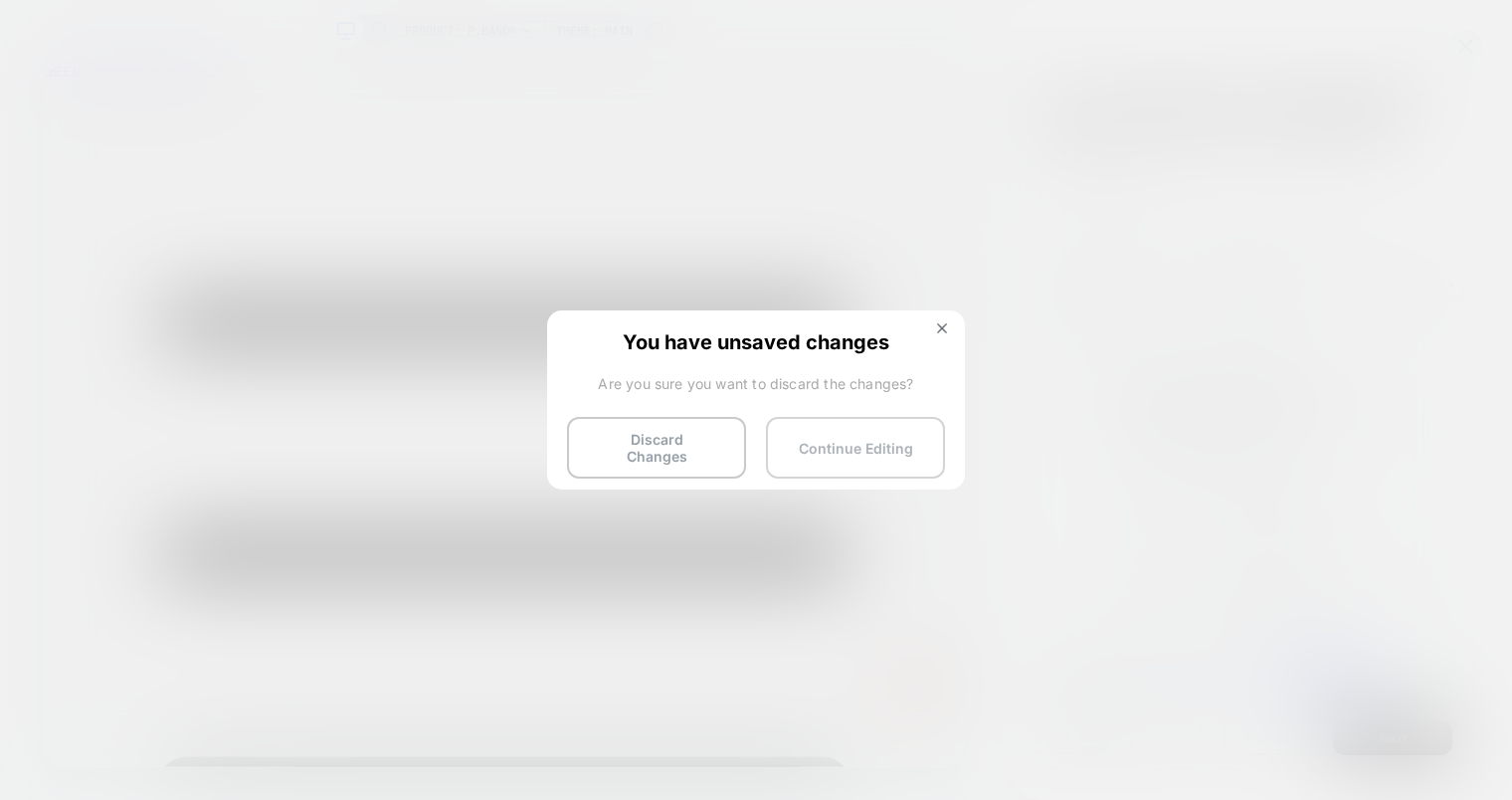 click on "Continue Editing" at bounding box center [855, 448] 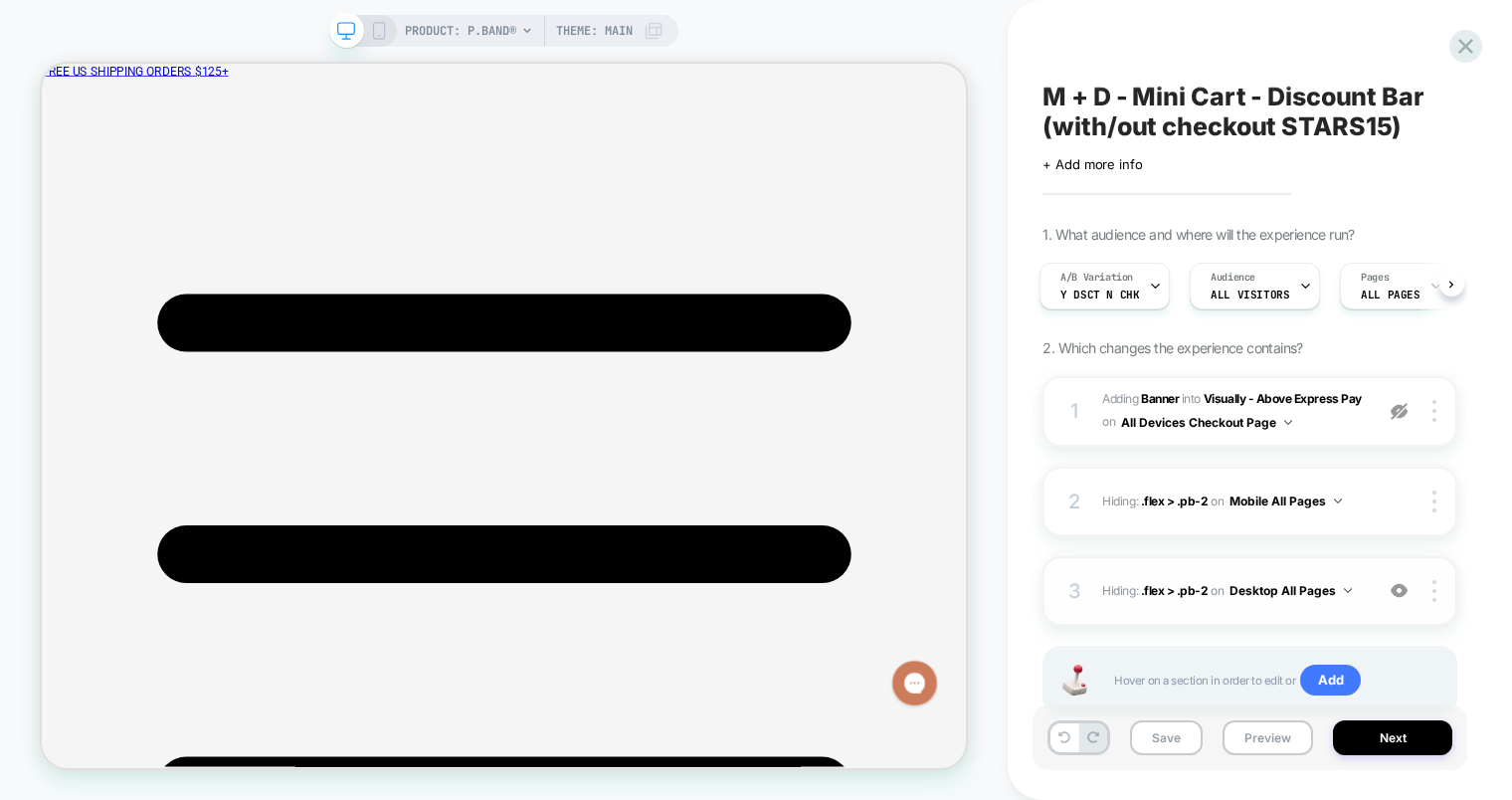 click on "PRODUCT: P.band®" at bounding box center (461, 31) 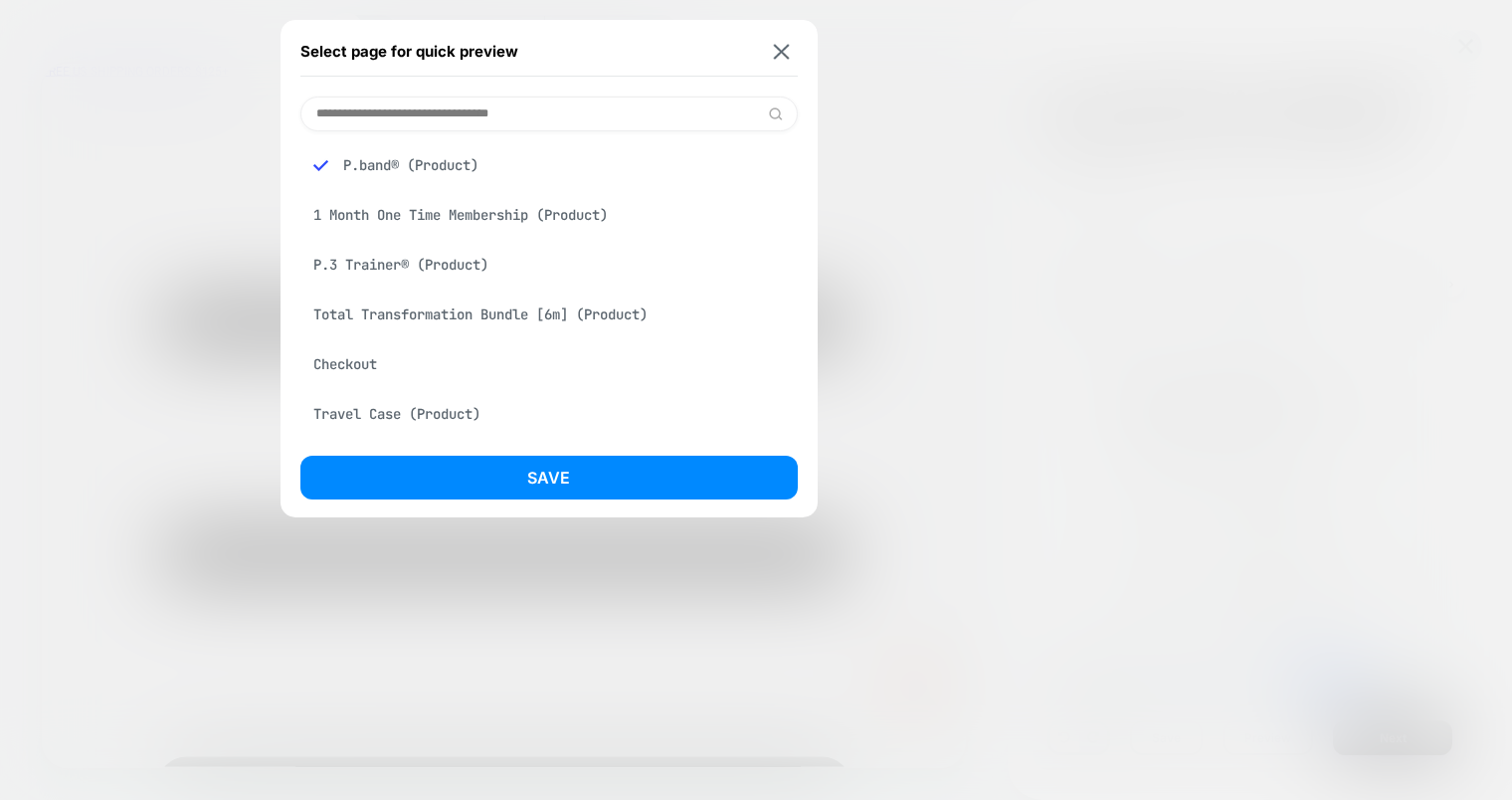 click on "Checkout" at bounding box center [549, 364] 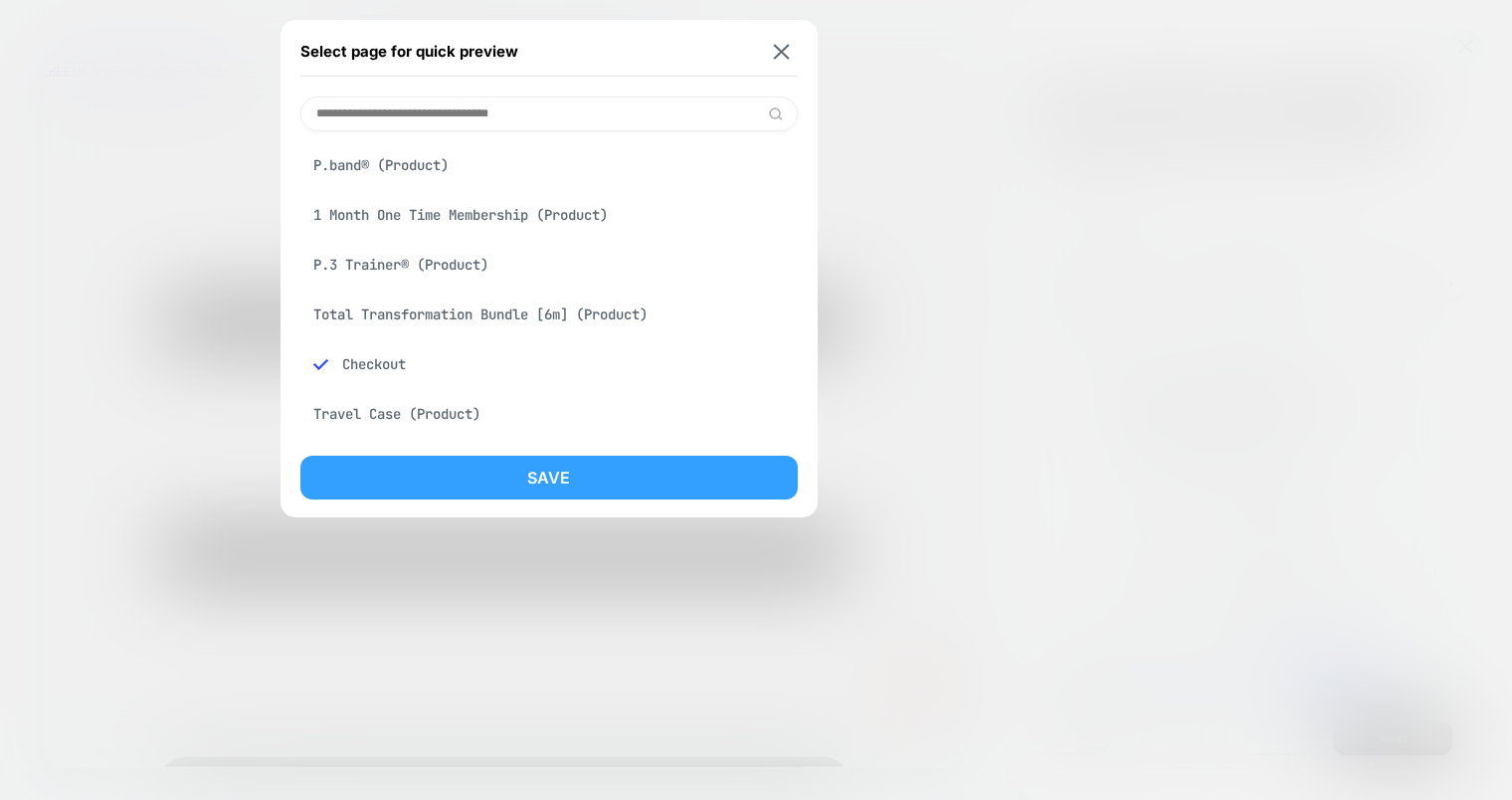click on "Save" at bounding box center [549, 478] 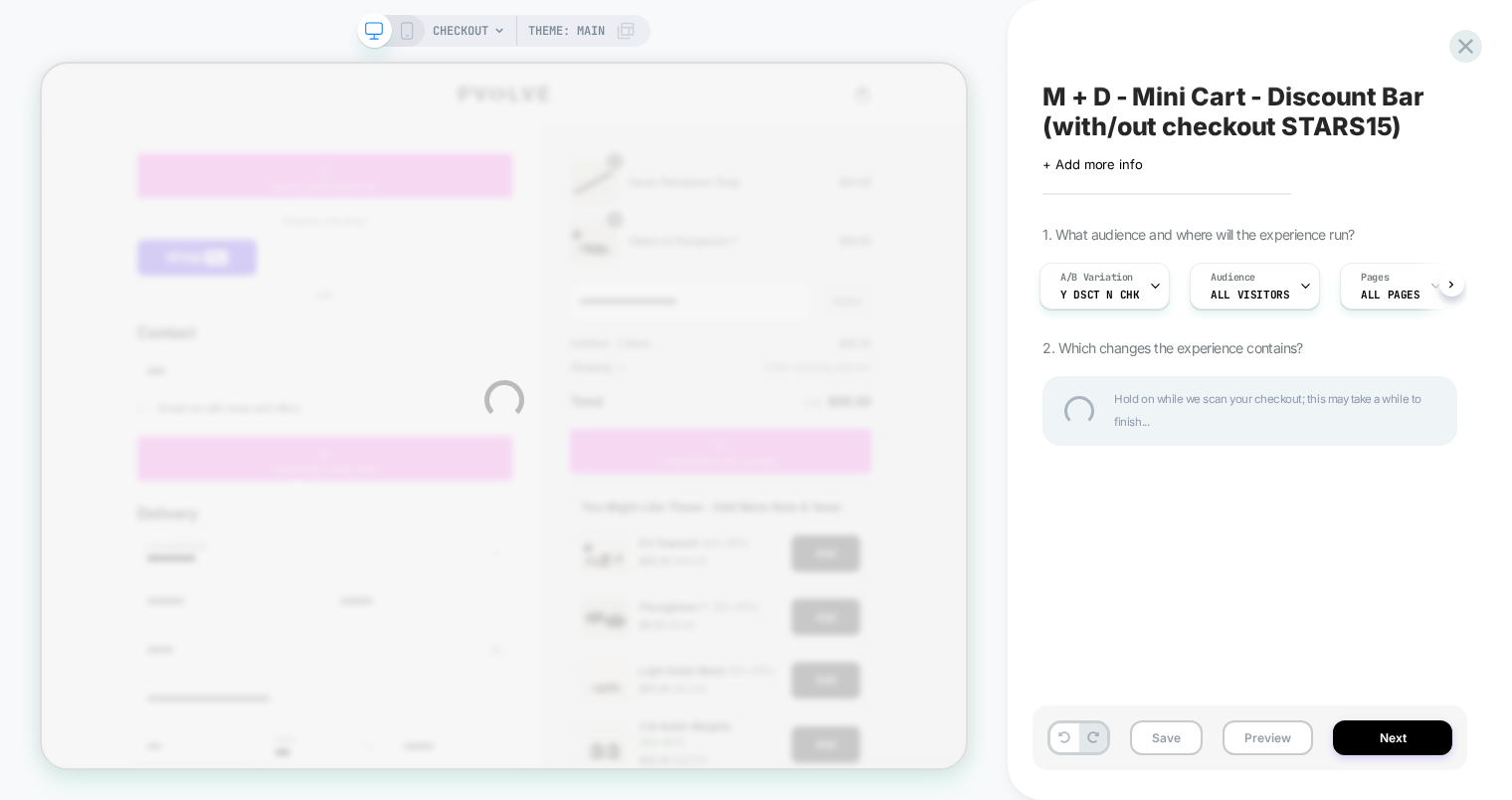 scroll, scrollTop: 0, scrollLeft: 0, axis: both 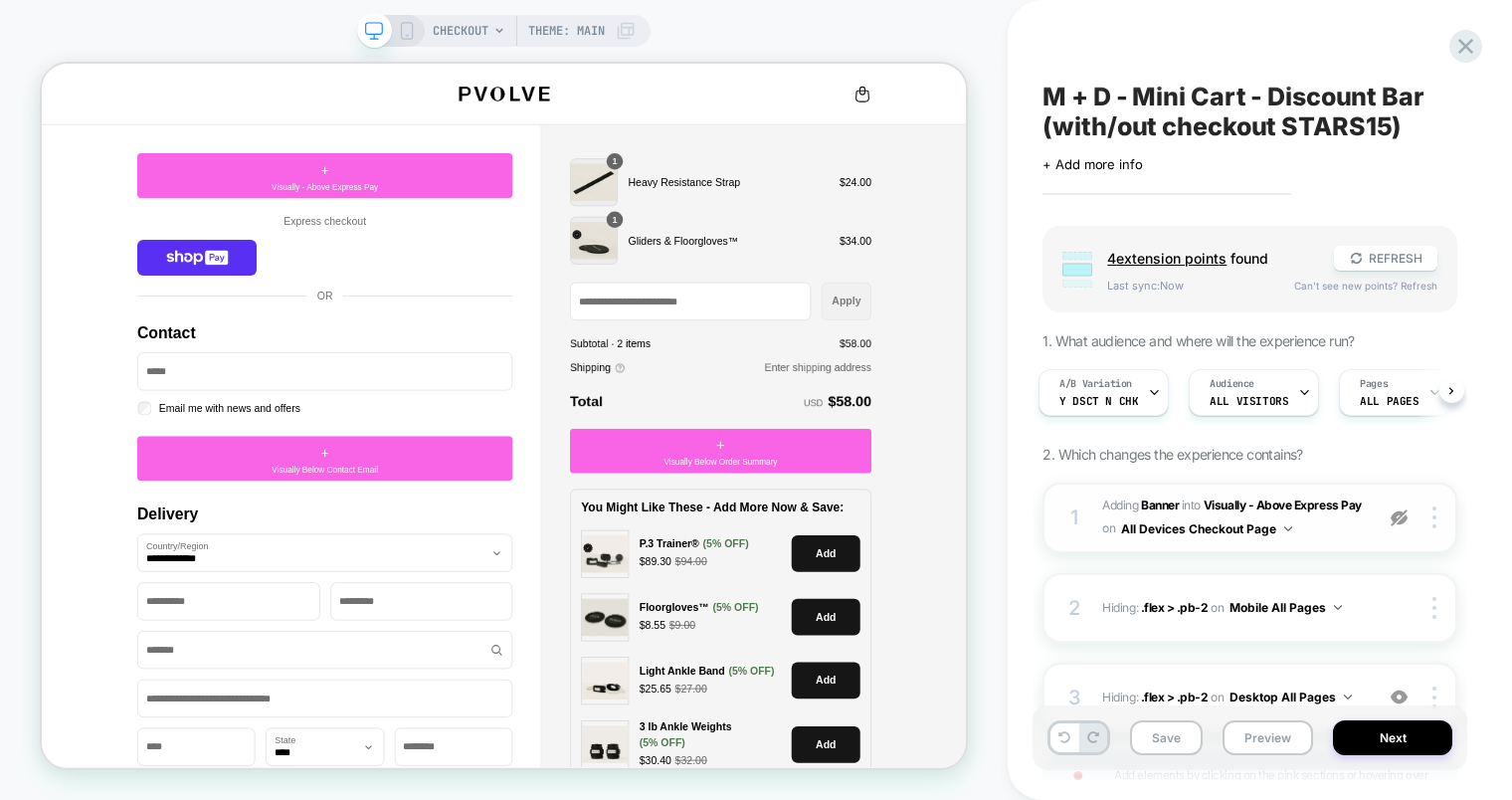 click at bounding box center [1399, 517] 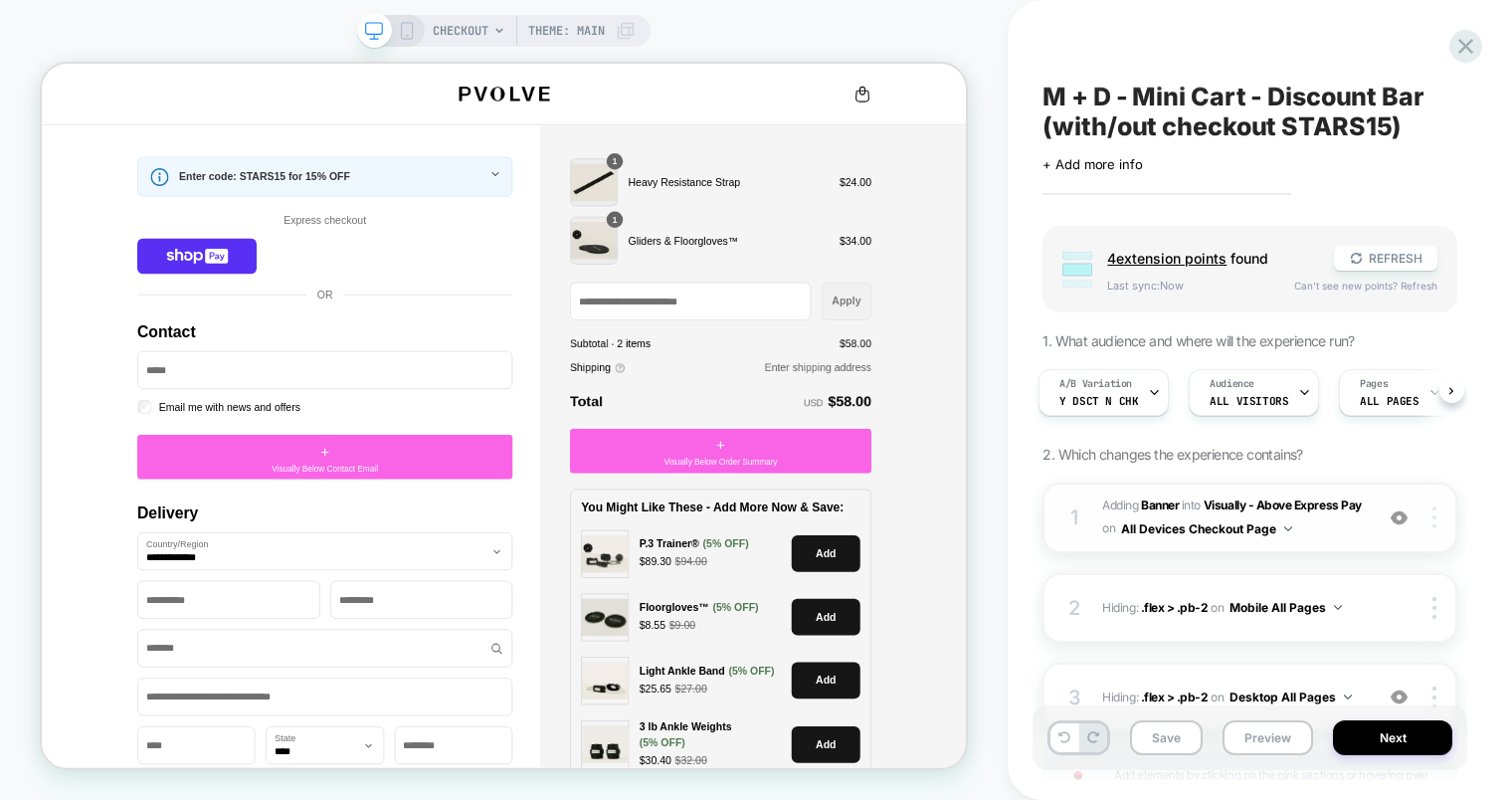 click at bounding box center [1436, 517] 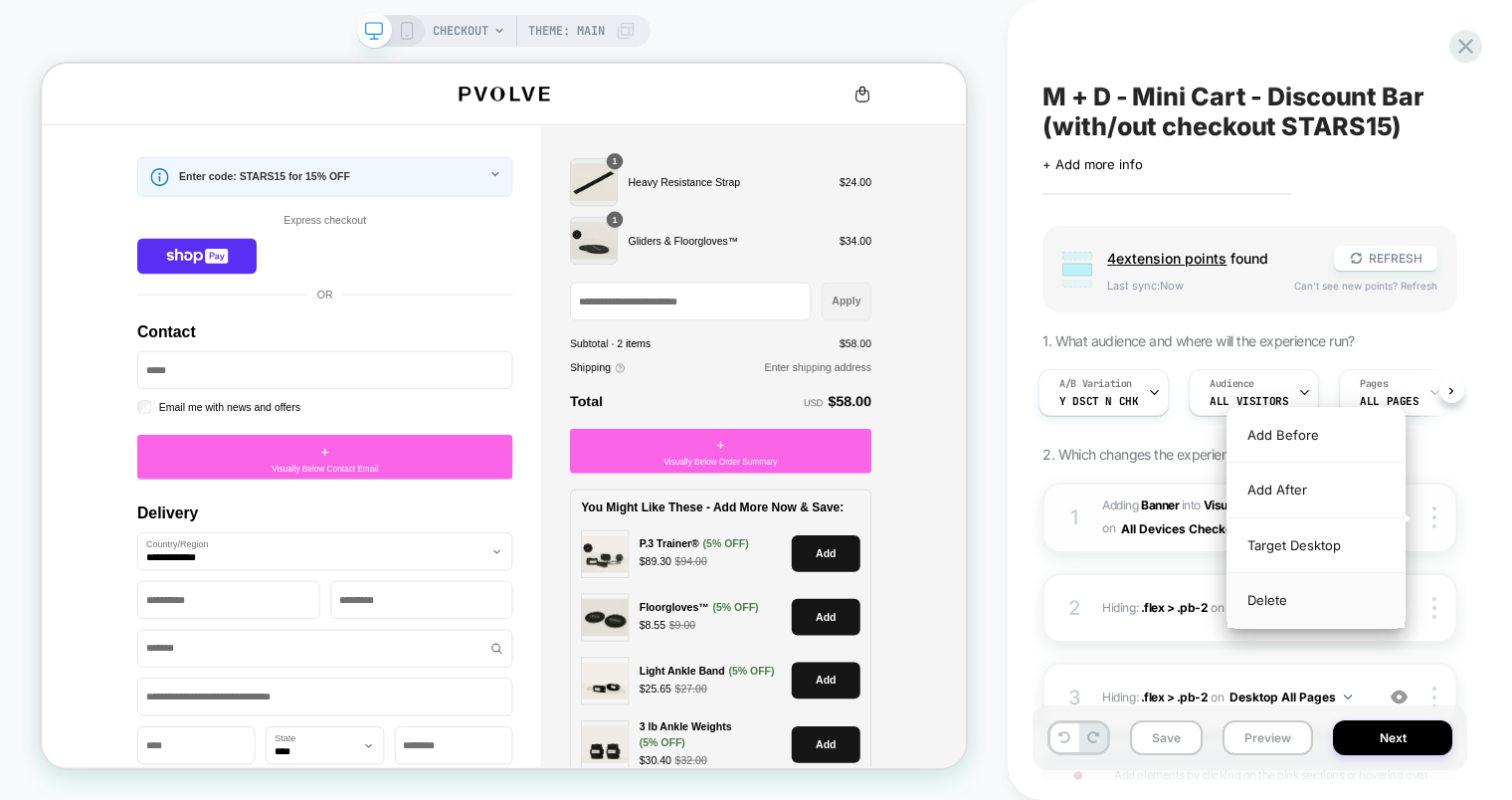 click on "Delete" at bounding box center [1316, 600] 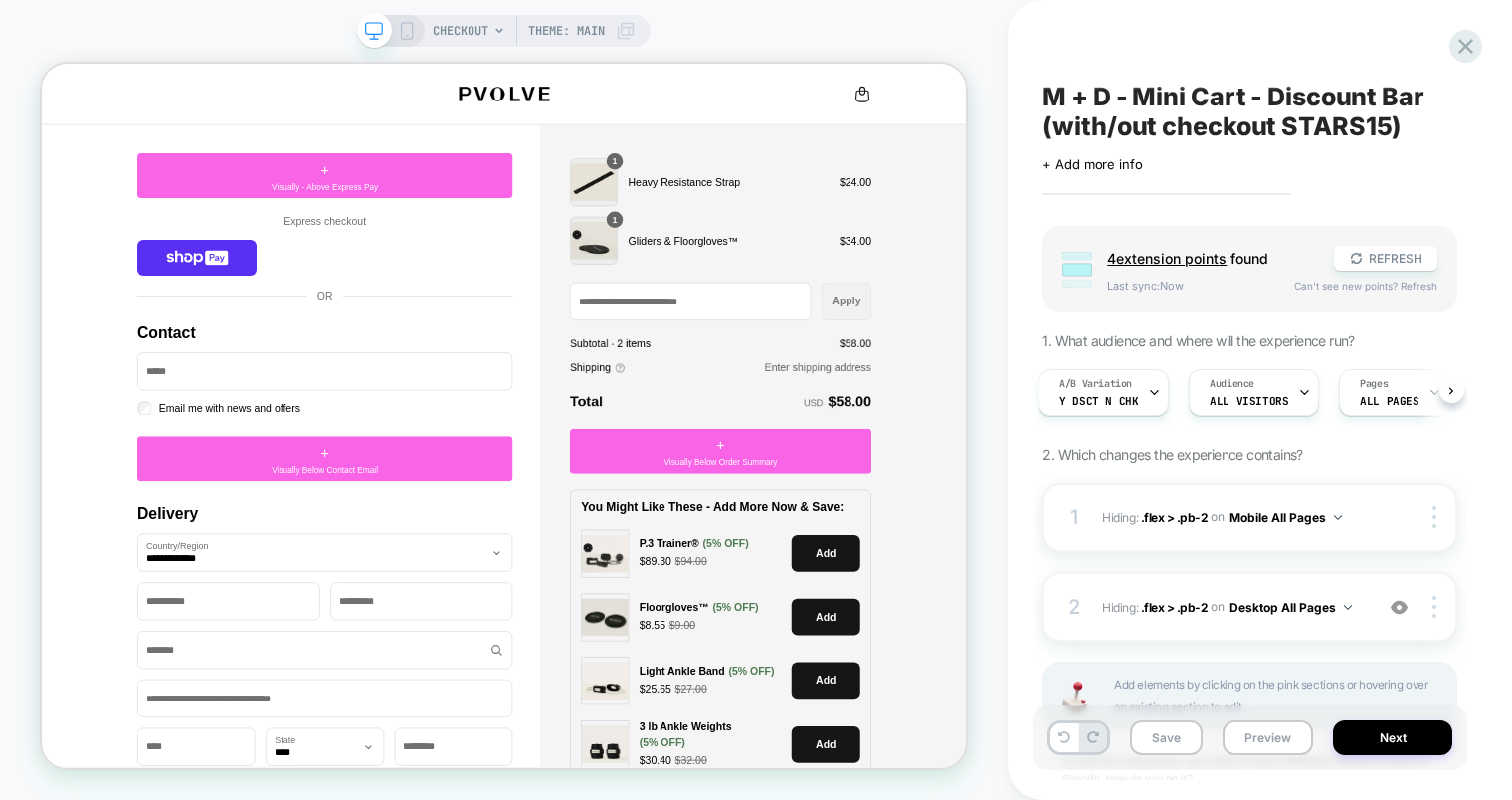 scroll, scrollTop: 0, scrollLeft: 6, axis: horizontal 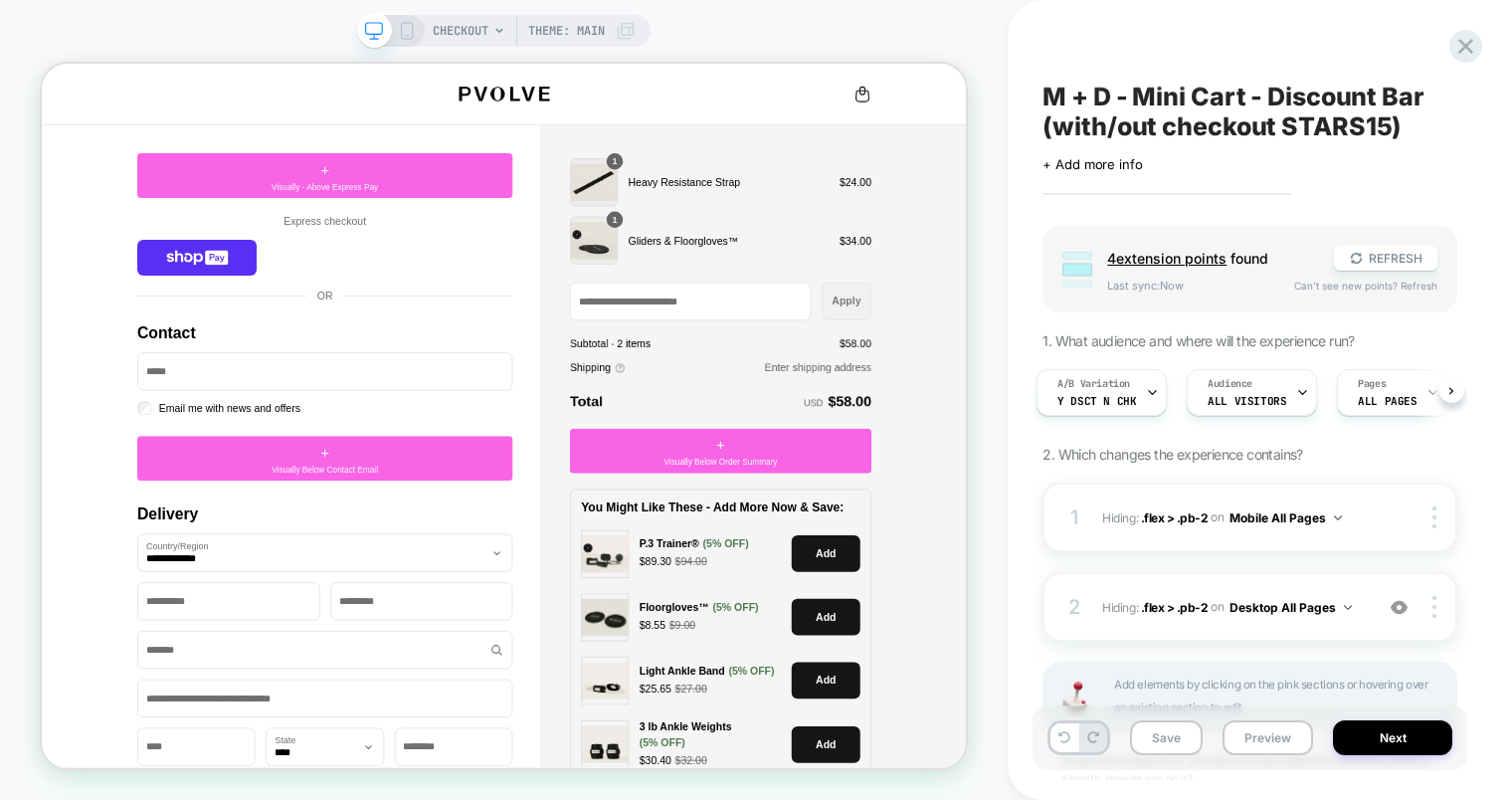 click on "CHECKOUT" at bounding box center (461, 31) 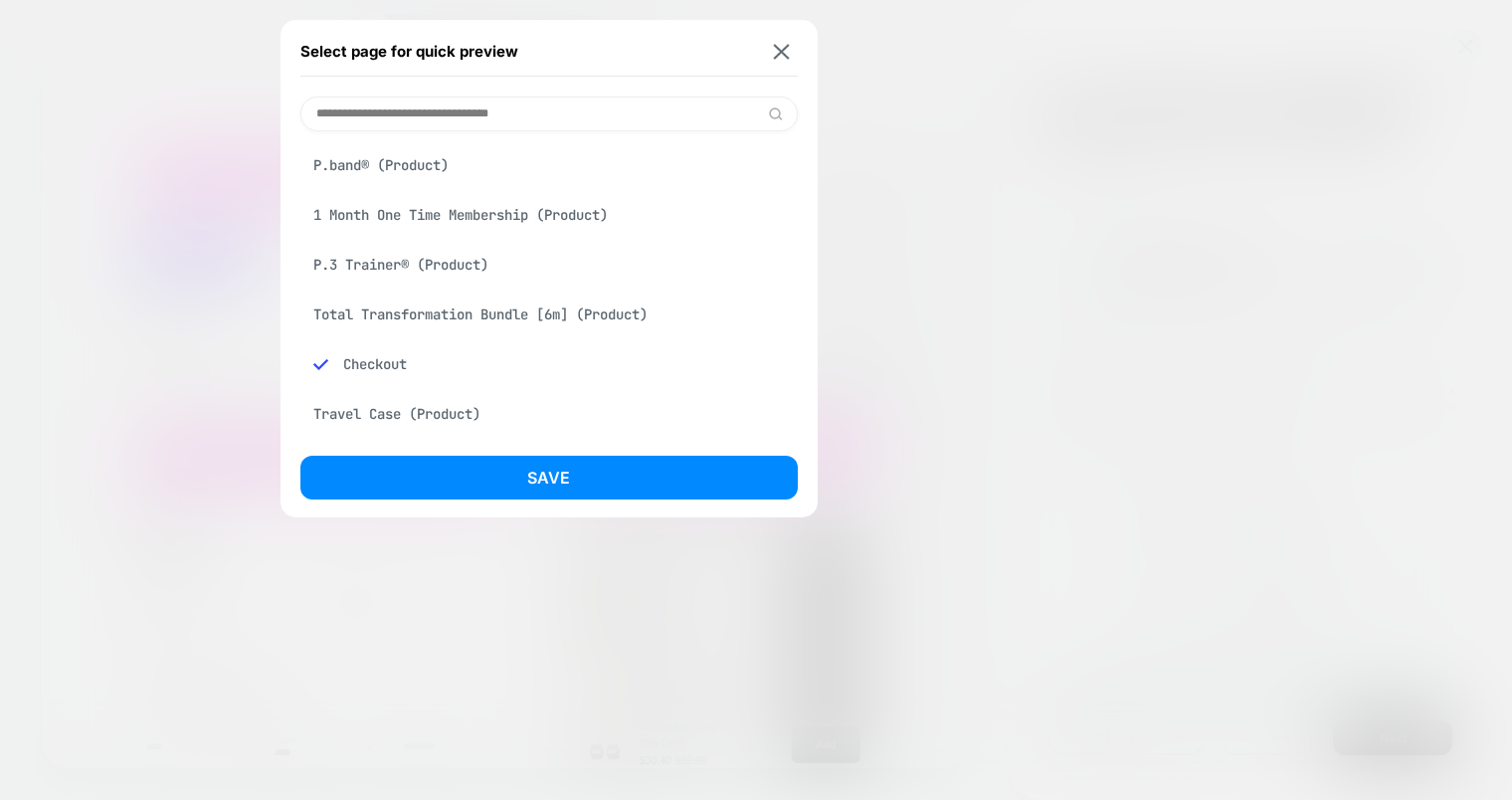 click on "P.3 Trainer® (Product)" at bounding box center [549, 265] 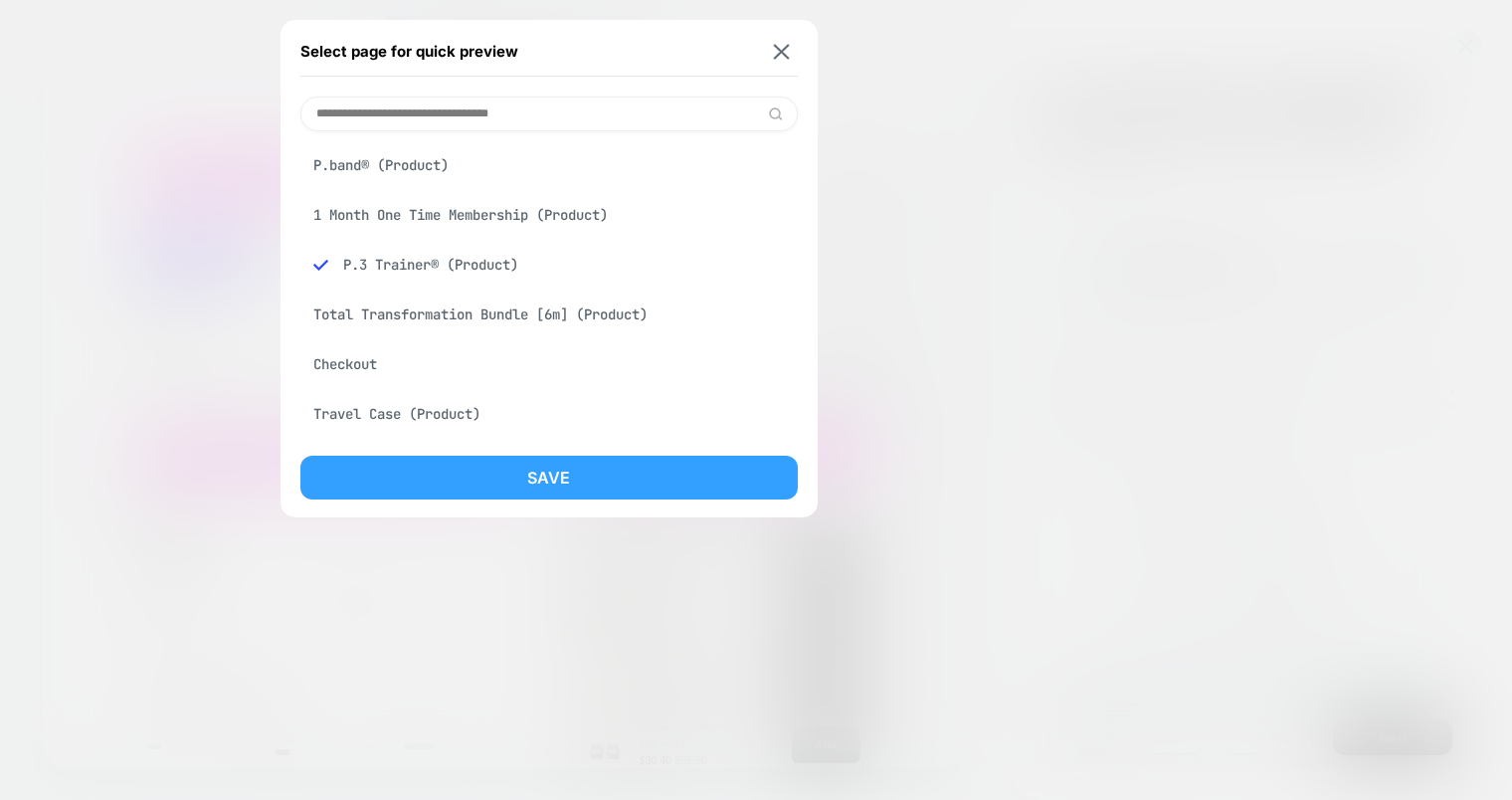 click on "Save" at bounding box center [549, 478] 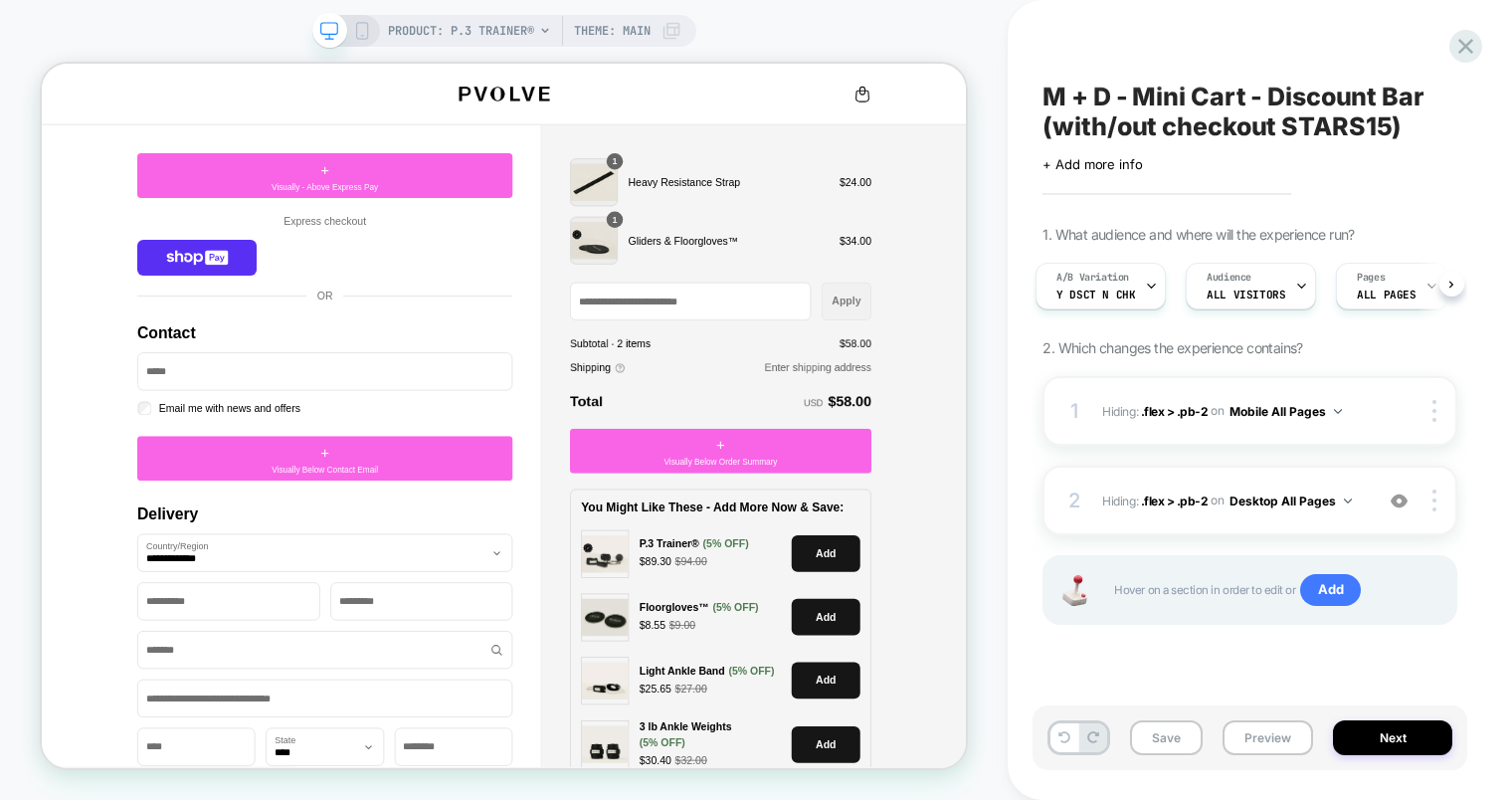 scroll, scrollTop: 0, scrollLeft: 8, axis: horizontal 